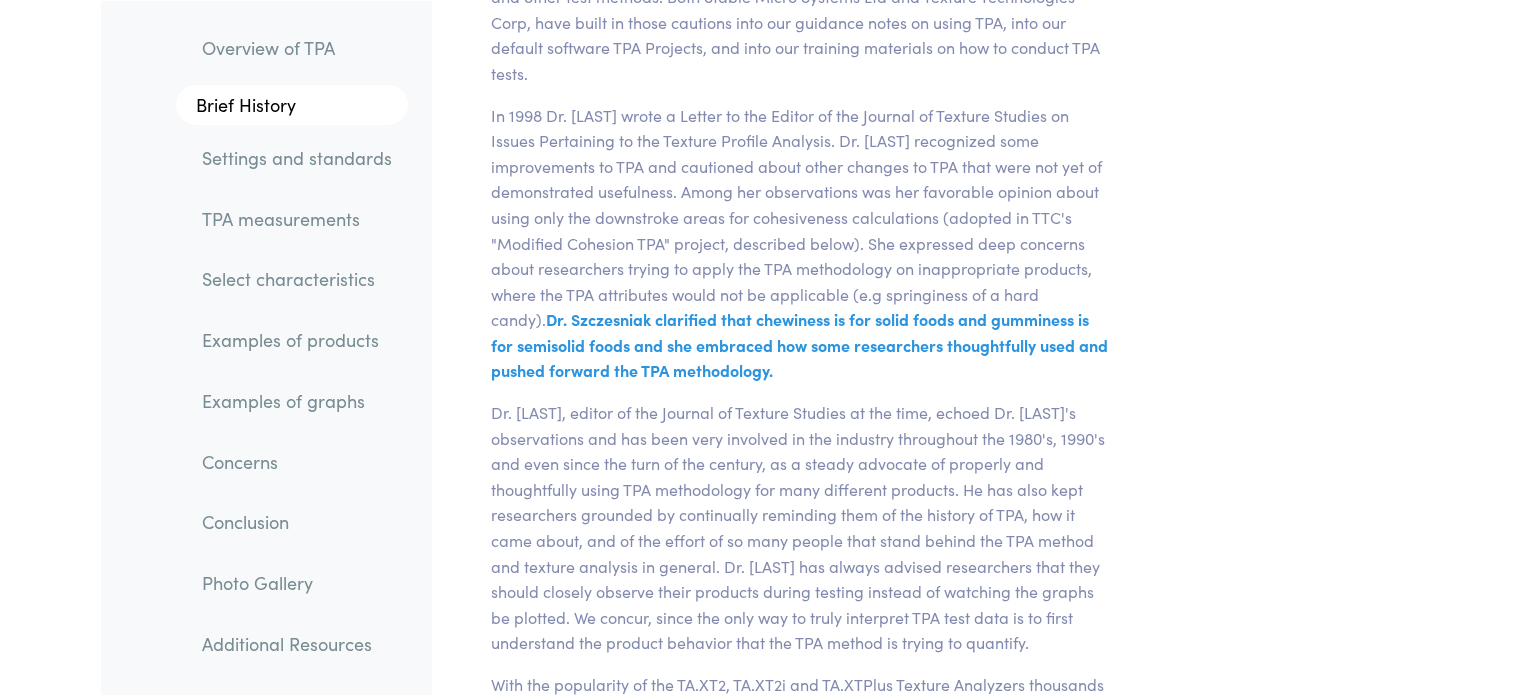scroll, scrollTop: 6619, scrollLeft: 0, axis: vertical 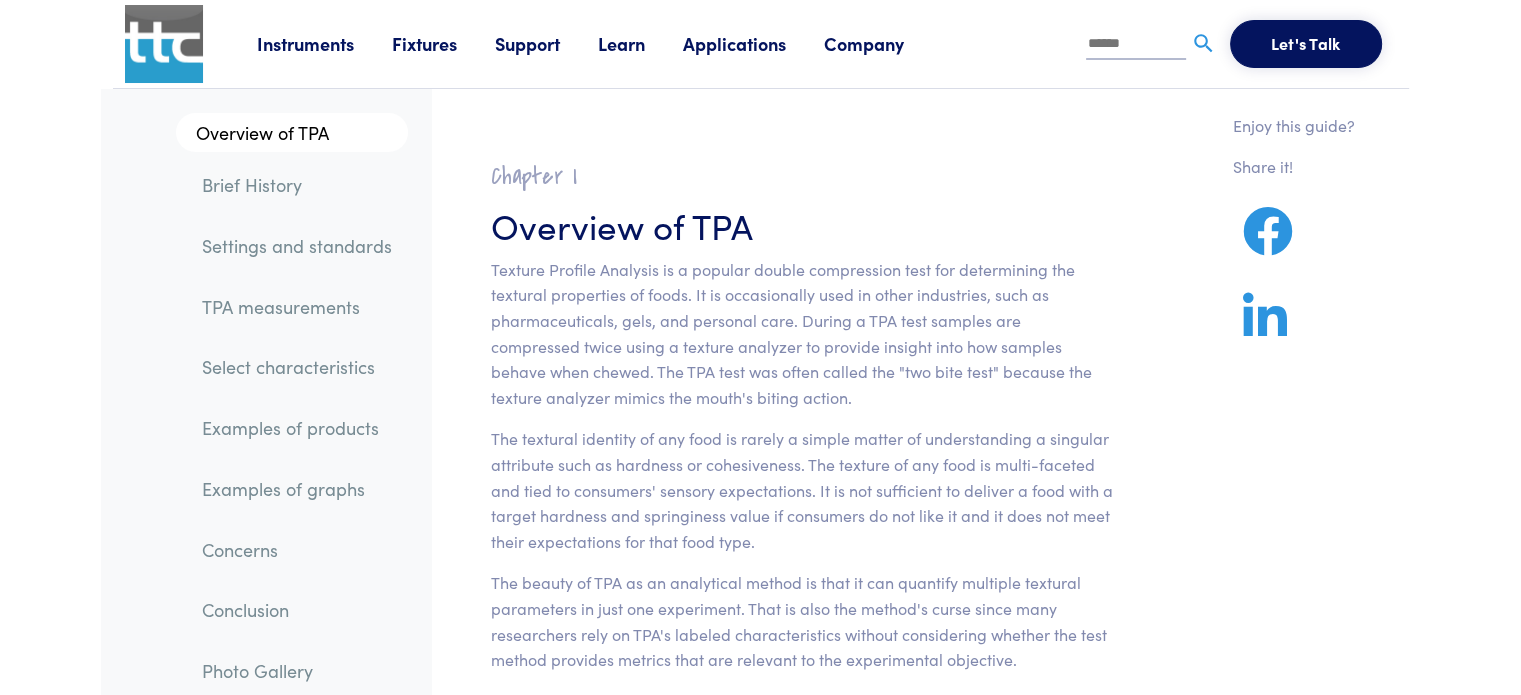 click on "Texture Profile Analysis is a popular double compression test for determining the textural properties of foods. It is occasionally used in other industries, such as pharmaceuticals, gels, and personal care. During a TPA test samples are compressed twice using a texture analyzer to provide insight into how samples behave when chewed. The TPA test was often called the "two bite test" because the texture analyzer mimics the mouth's biting action." at bounding box center (802, 334) 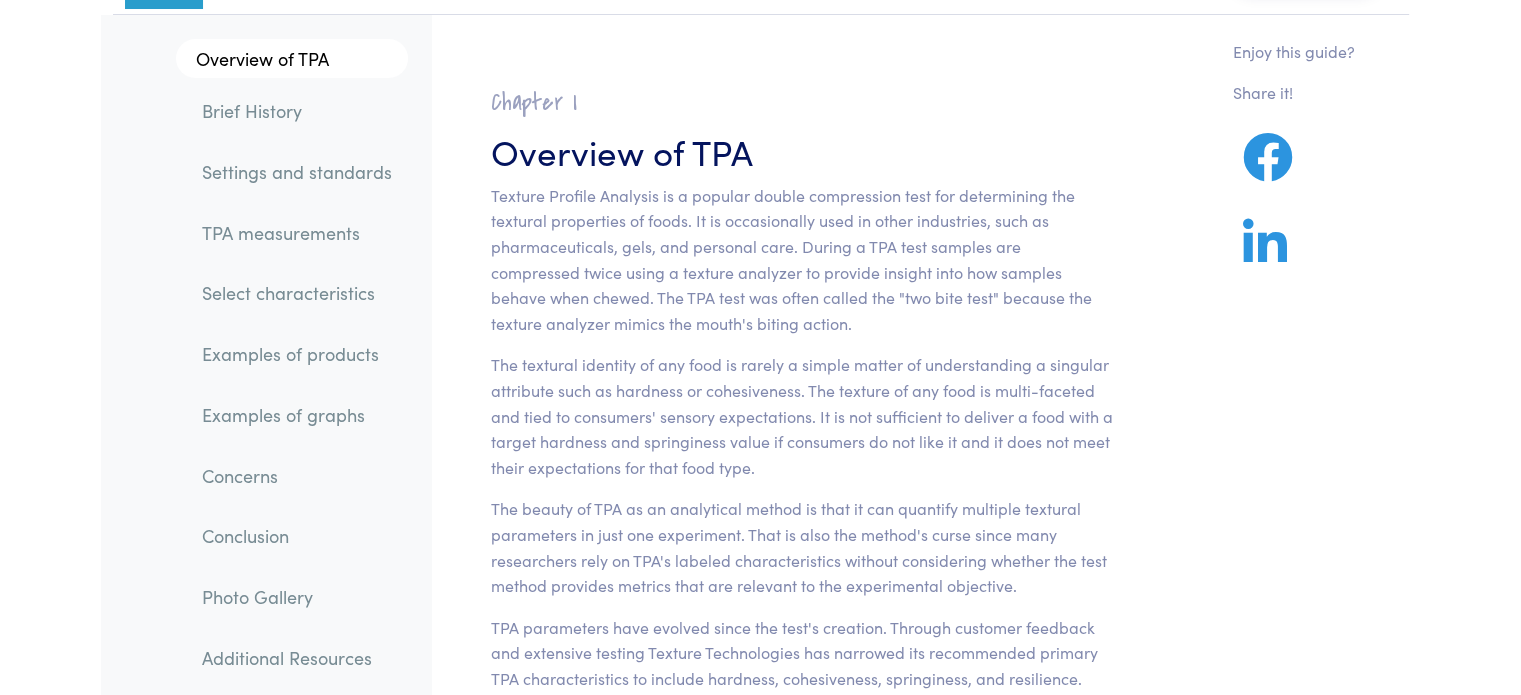 scroll, scrollTop: 76, scrollLeft: 0, axis: vertical 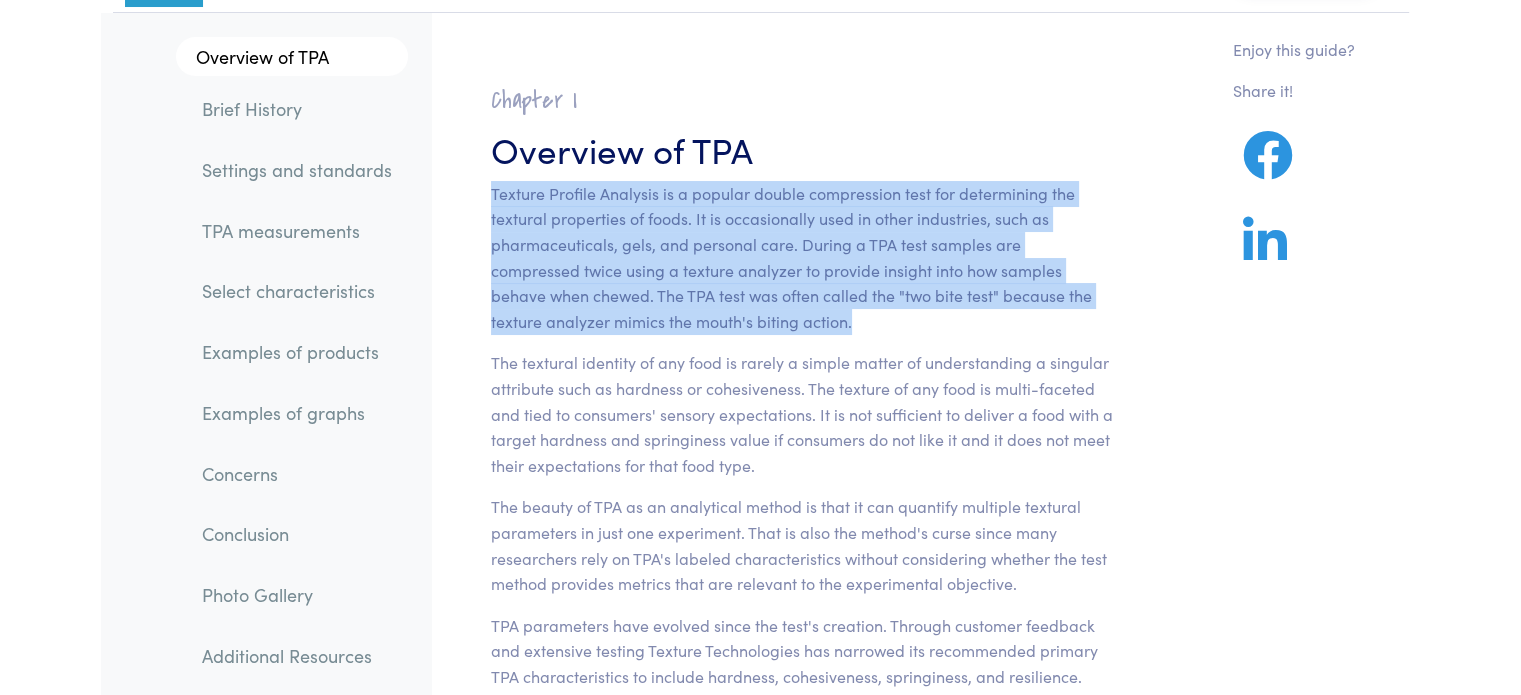 drag, startPoint x: 493, startPoint y: 186, endPoint x: 744, endPoint y: 316, distance: 282.66766 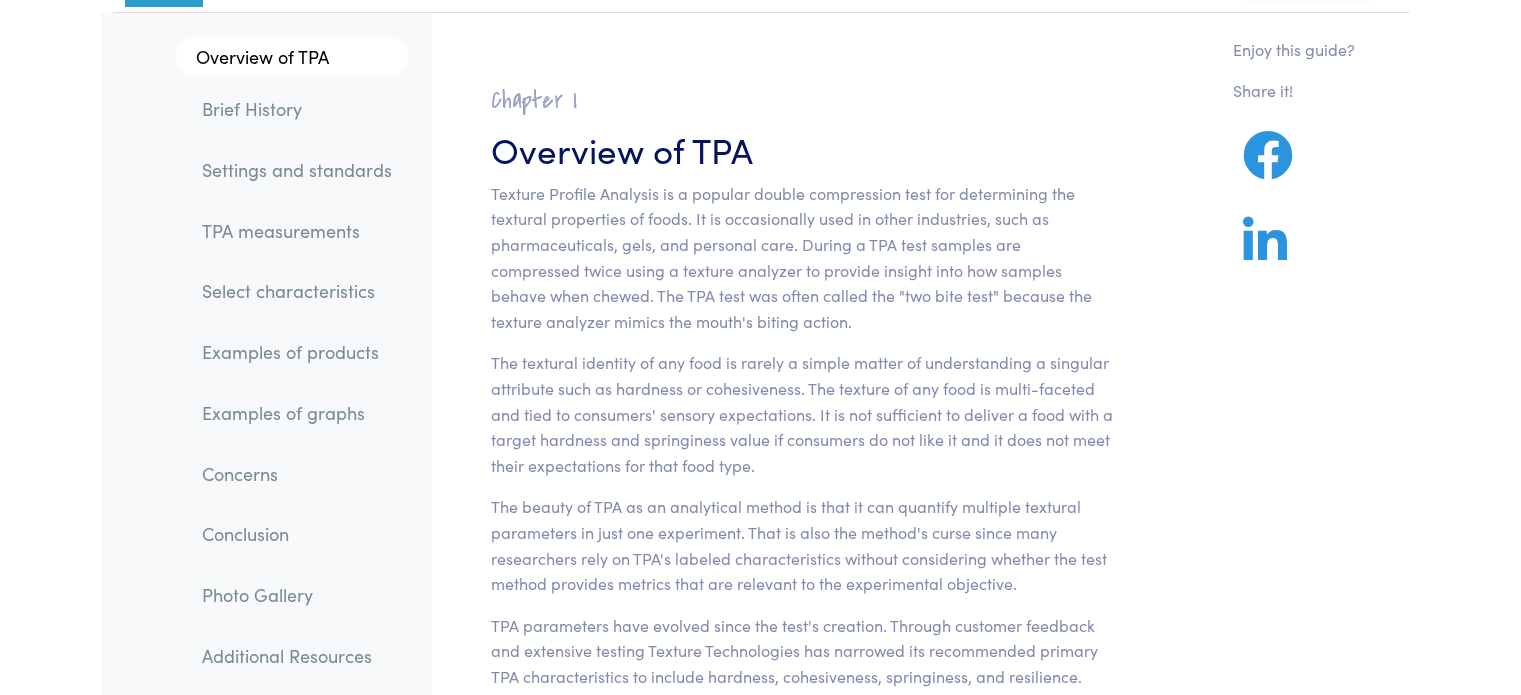 click on "The textural identity of any food is rarely a simple matter of understanding a singular attribute such as hardness or cohesiveness. The texture of any food is multi-faceted and tied to consumers' sensory expectations. It is not sufficient to deliver a food with a target hardness and springiness value if consumers do not like it and it does not meet their expectations for that food type." at bounding box center [802, 414] 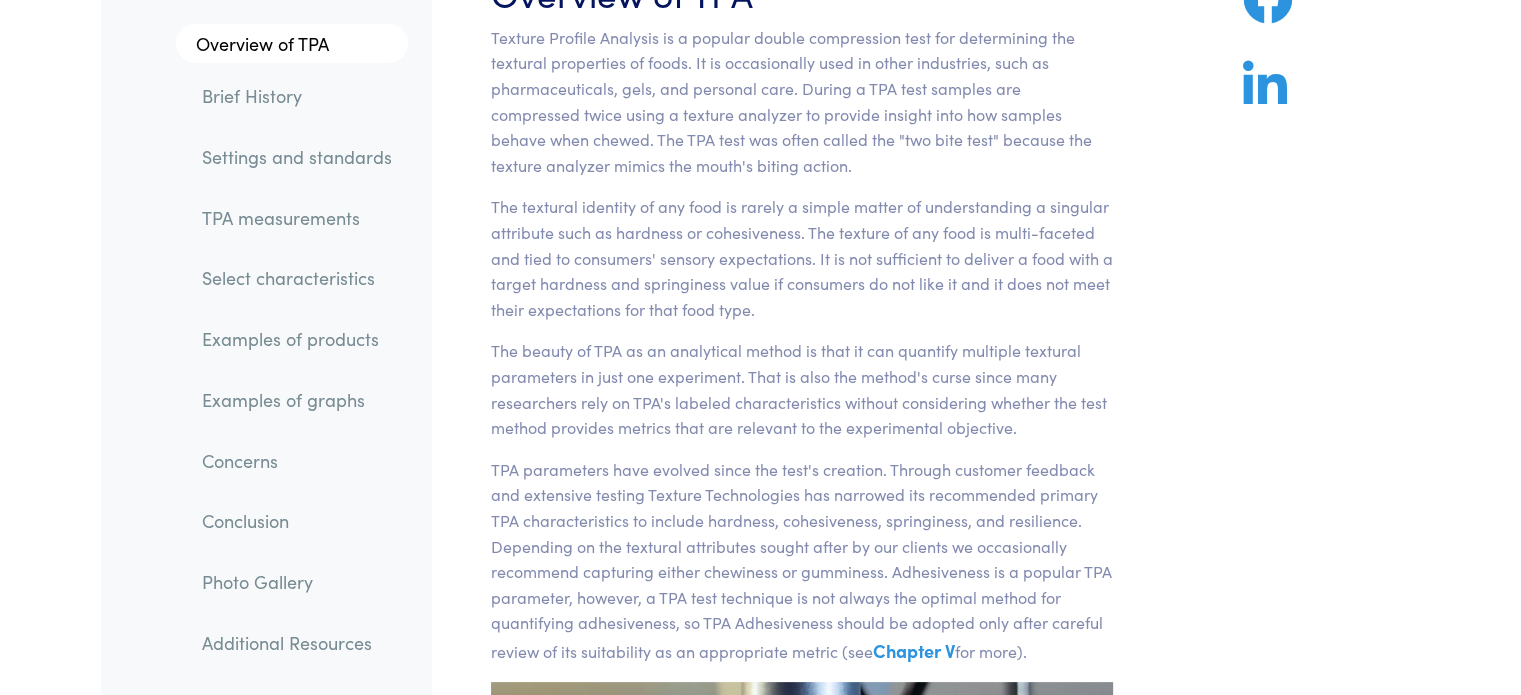 scroll, scrollTop: 234, scrollLeft: 0, axis: vertical 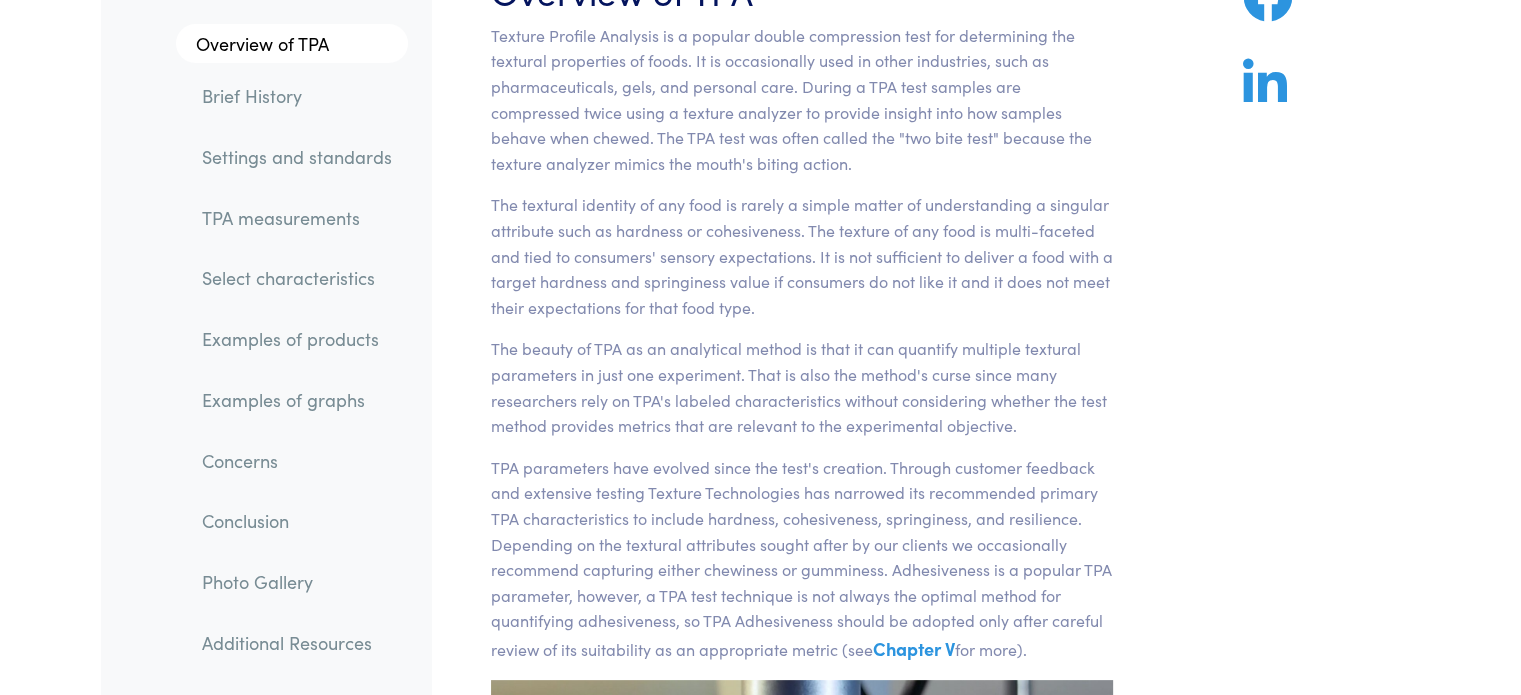 click on "The beauty of TPA as an analytical method is that it can quantify multiple textural parameters in just one experiment. That is also the method's curse since many researchers rely on TPA's labeled characteristics without considering whether the test method provides metrics that are relevant to the experimental objective." at bounding box center (802, 387) 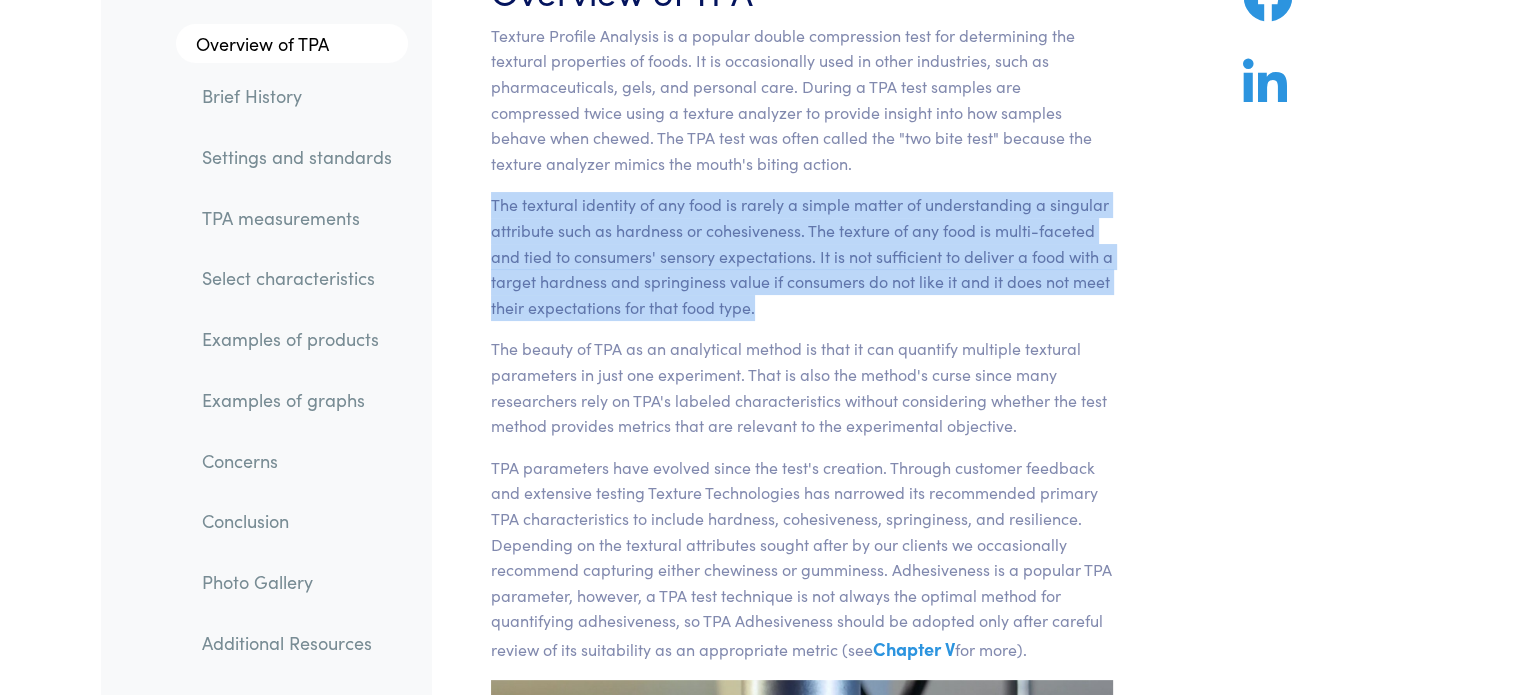 drag, startPoint x: 489, startPoint y: 203, endPoint x: 755, endPoint y: 304, distance: 284.52945 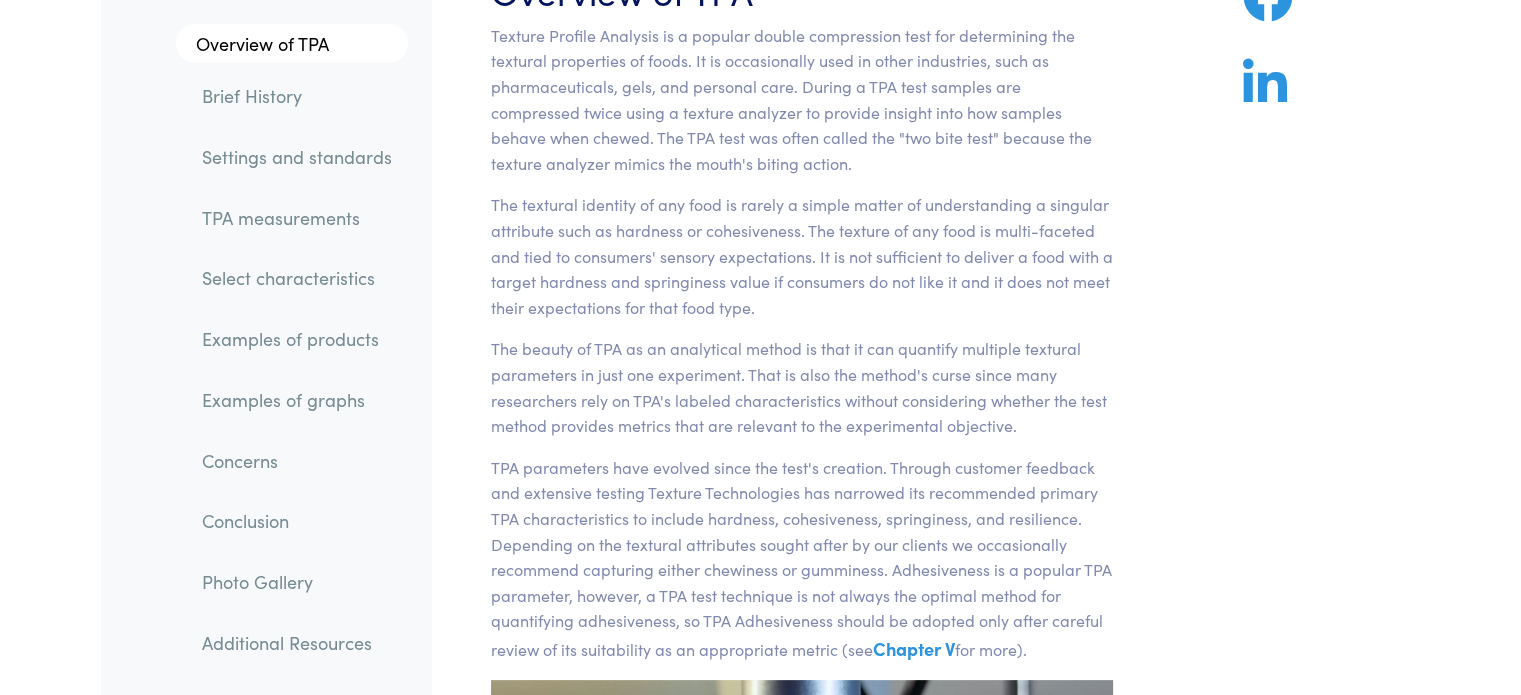 click on "The beauty of TPA as an analytical method is that it can quantify multiple textural parameters in just one experiment. That is also the method's curse since many researchers rely on TPA's labeled characteristics without considering whether the test method provides metrics that are relevant to the experimental objective." at bounding box center [802, 387] 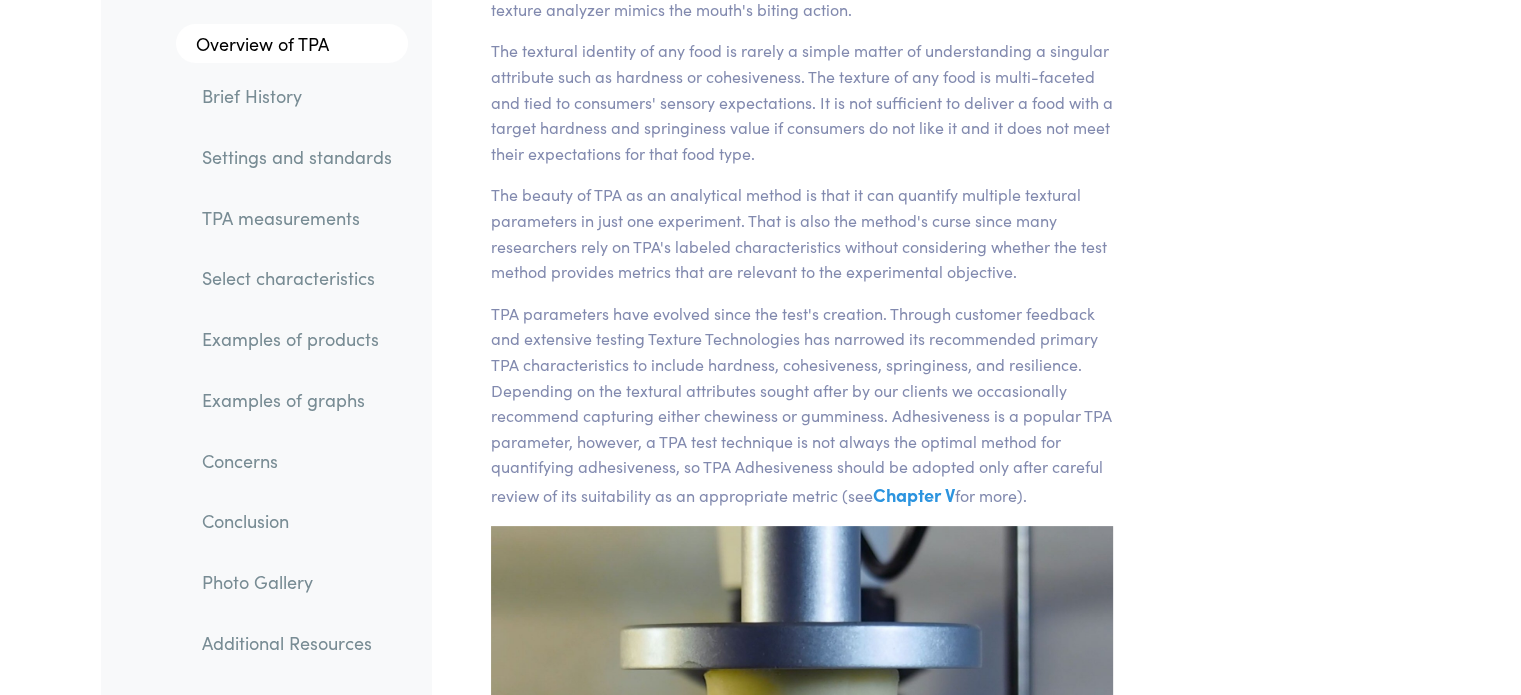 scroll, scrollTop: 396, scrollLeft: 0, axis: vertical 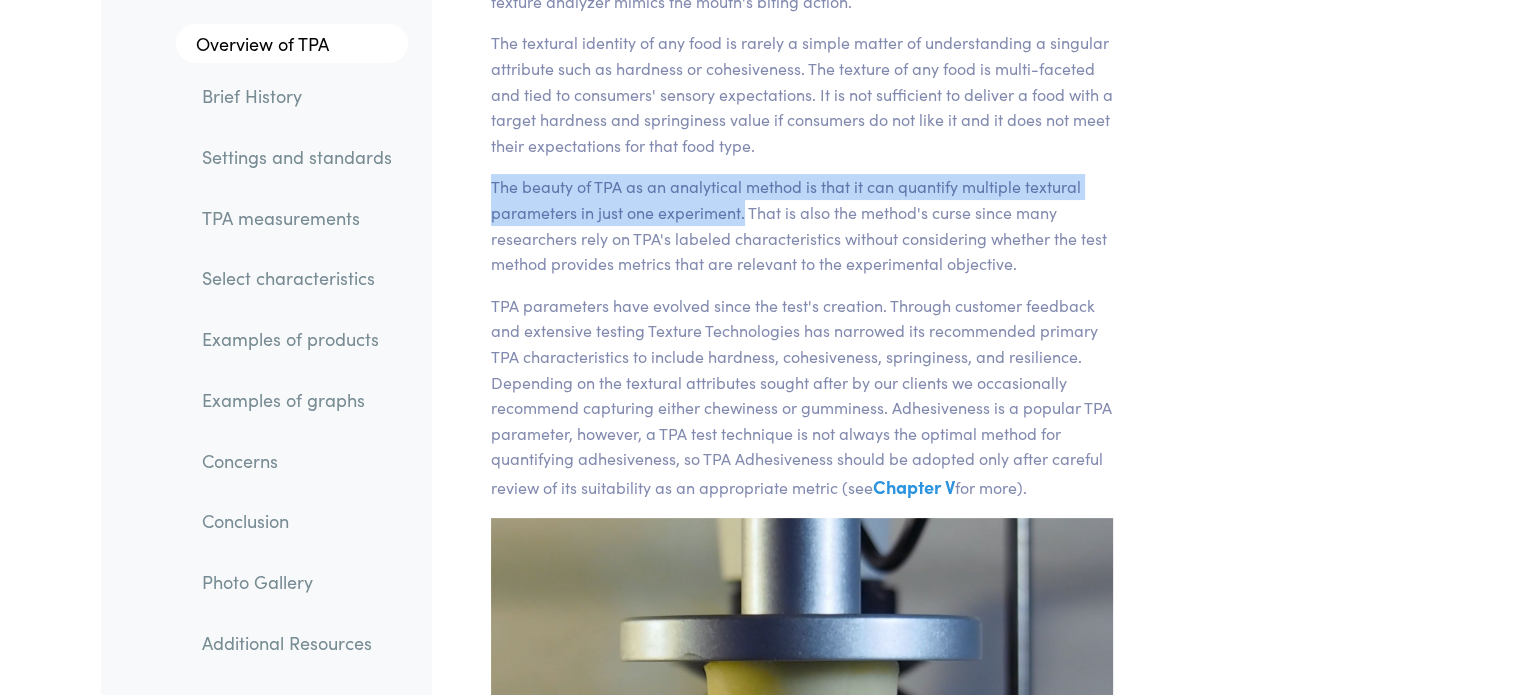 drag, startPoint x: 744, startPoint y: 213, endPoint x: 482, endPoint y: 172, distance: 265.1886 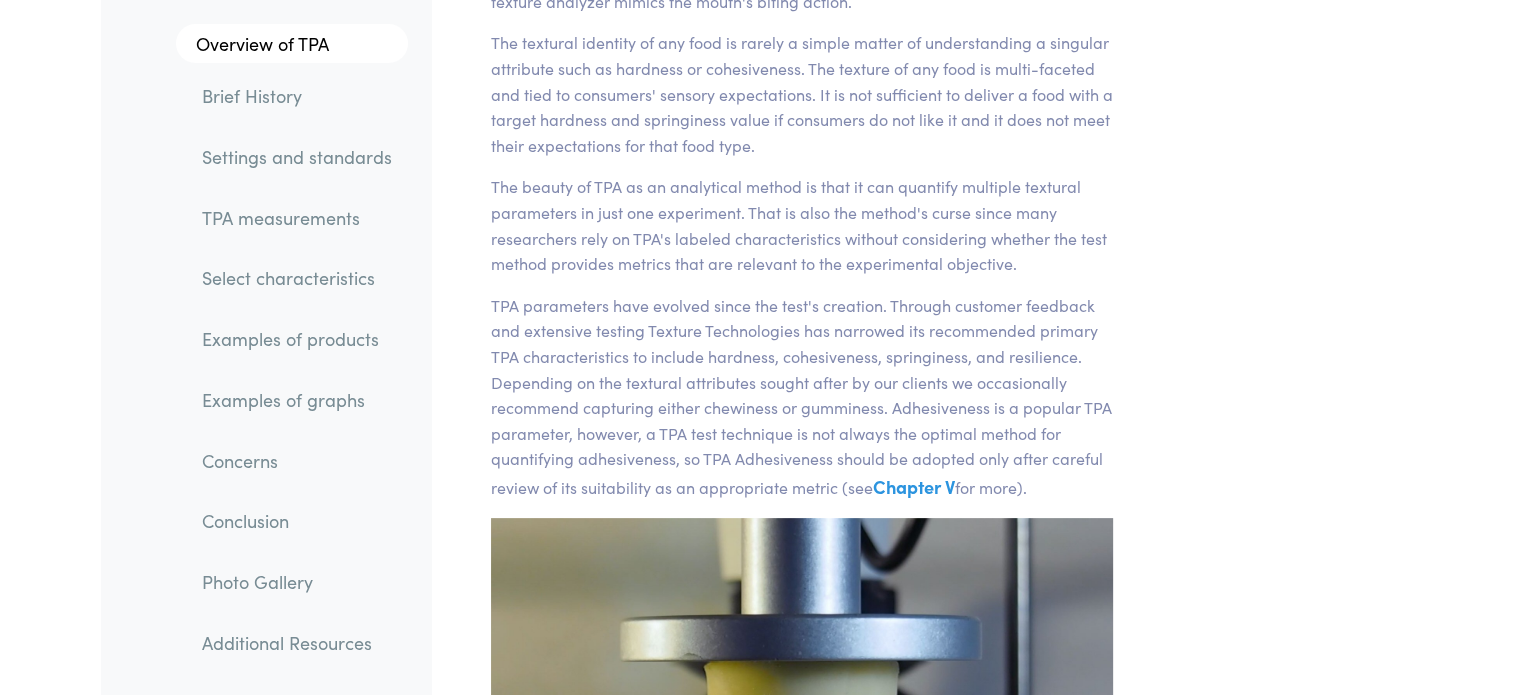 click on "The beauty of TPA as an analytical method is that it can quantify multiple textural parameters in just one experiment. That is also the method's curse since many researchers rely on TPA's labeled characteristics without considering whether the test method provides metrics that are relevant to the experimental objective." at bounding box center (802, 225) 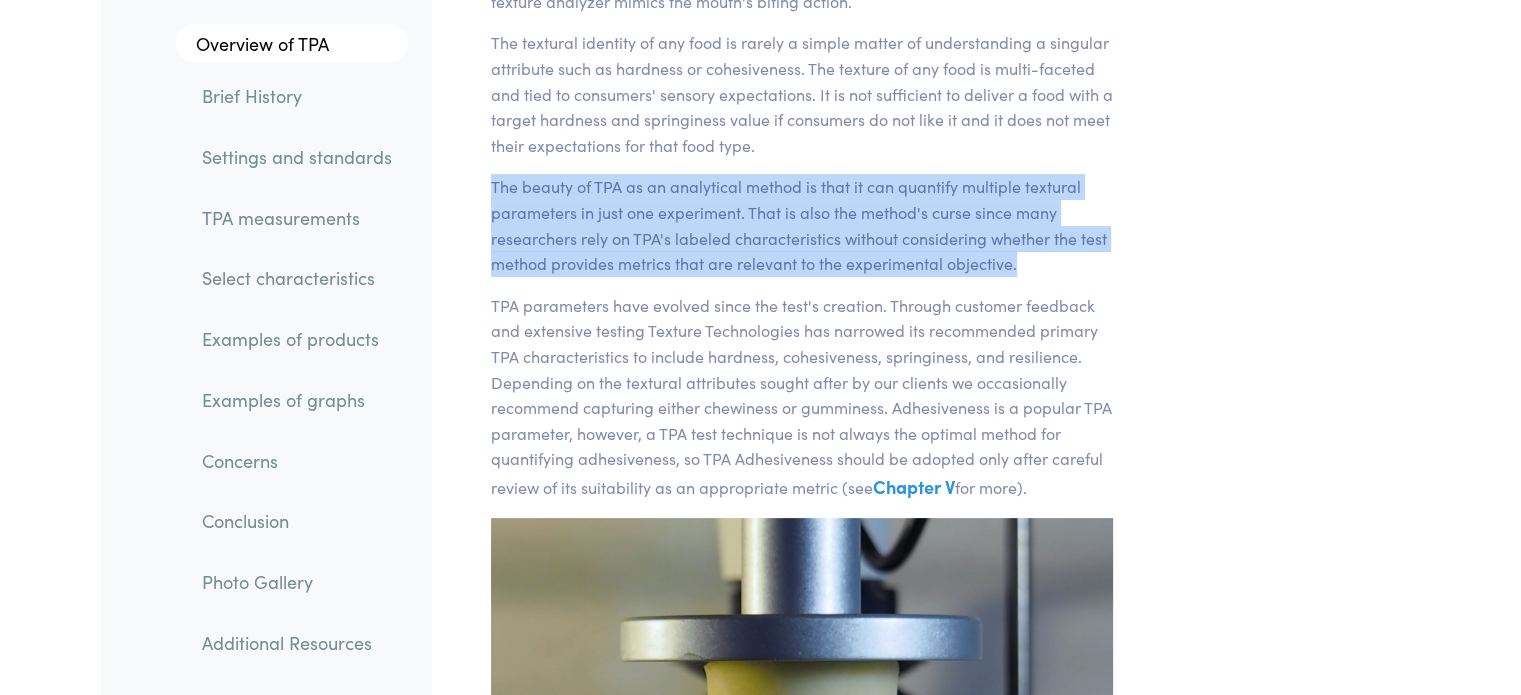 drag, startPoint x: 491, startPoint y: 187, endPoint x: 1076, endPoint y: 260, distance: 589.5371 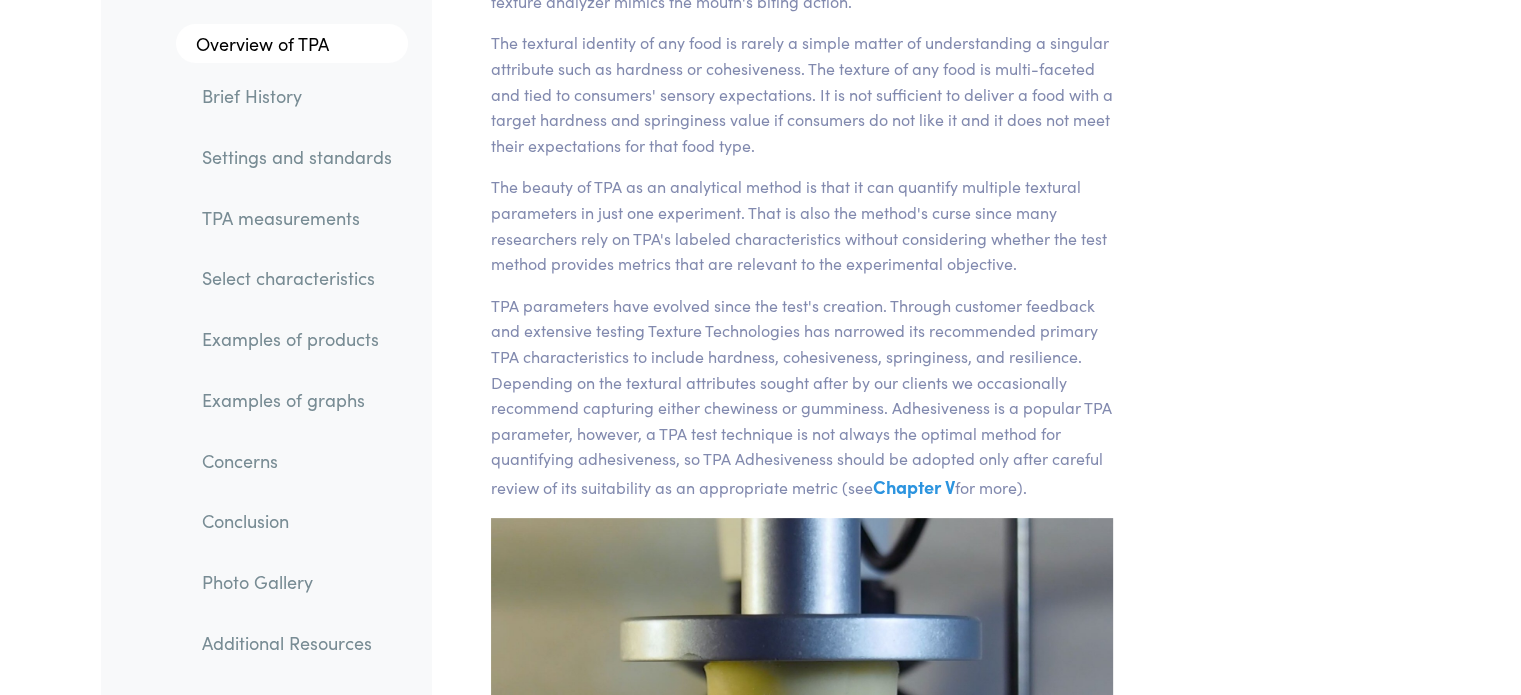 click on "TPA parameters have evolved since the test's creation. Through customer feedback and extensive testing Texture Technologies has narrowed its recommended primary TPA characteristics to include hardness, cohesiveness, springiness, and resilience. Depending on the textural attributes sought after by our clients we occasionally recommend capturing either chewiness or gumminess. Adhesiveness is a popular TPA parameter, however, a TPA test technique is not always the optimal method for quantifying adhesiveness, so TPA Adhesiveness should be adopted only after careful review of its suitability as an appropriate metric (see  Chapter V  for more)." at bounding box center [802, 397] 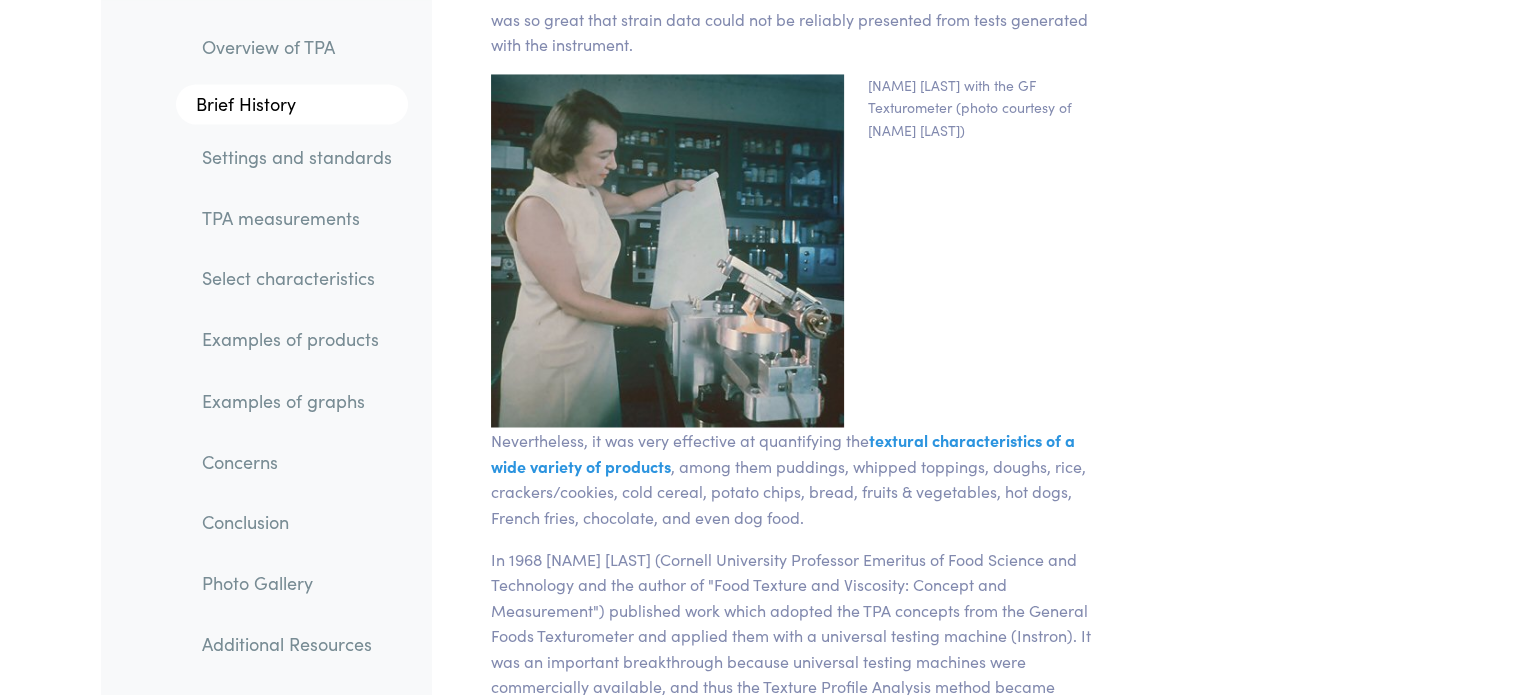 scroll, scrollTop: 3412, scrollLeft: 0, axis: vertical 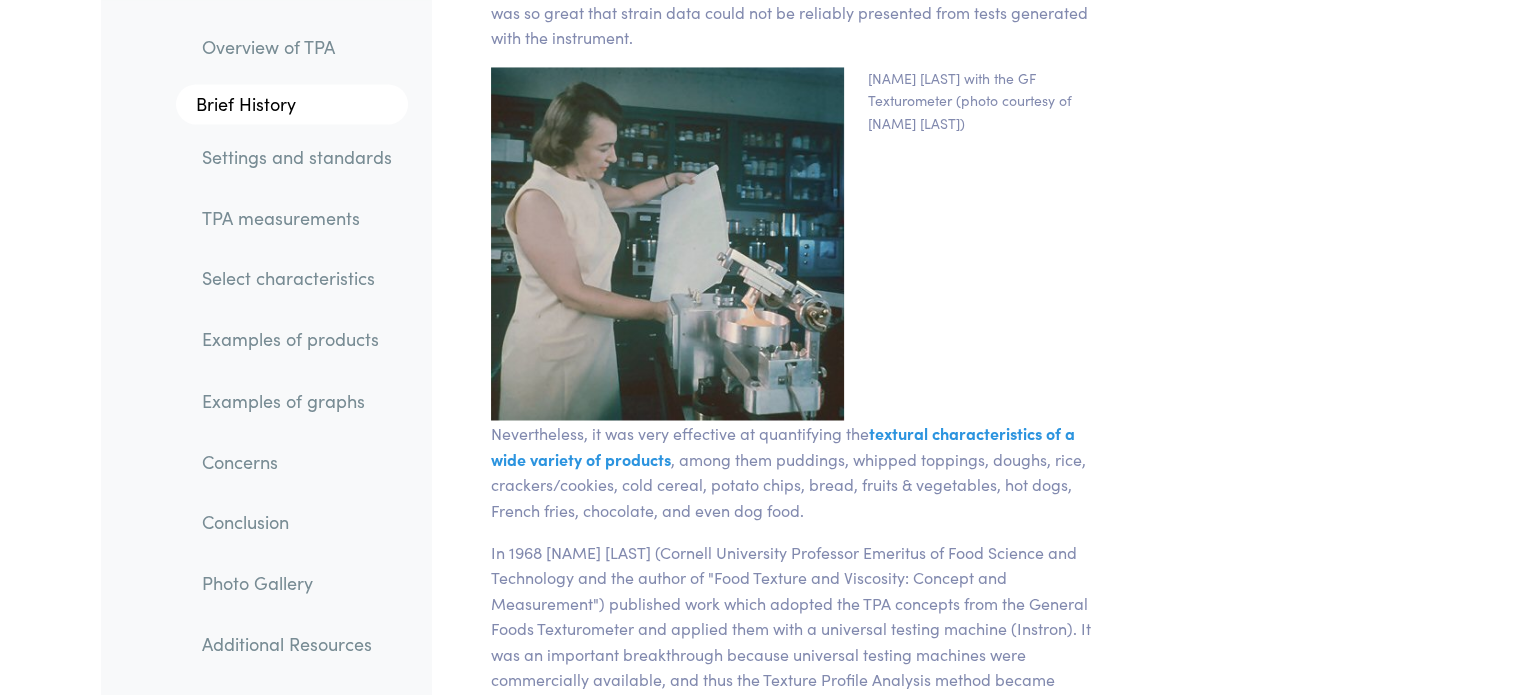 click on "Settings and standards" at bounding box center (297, 157) 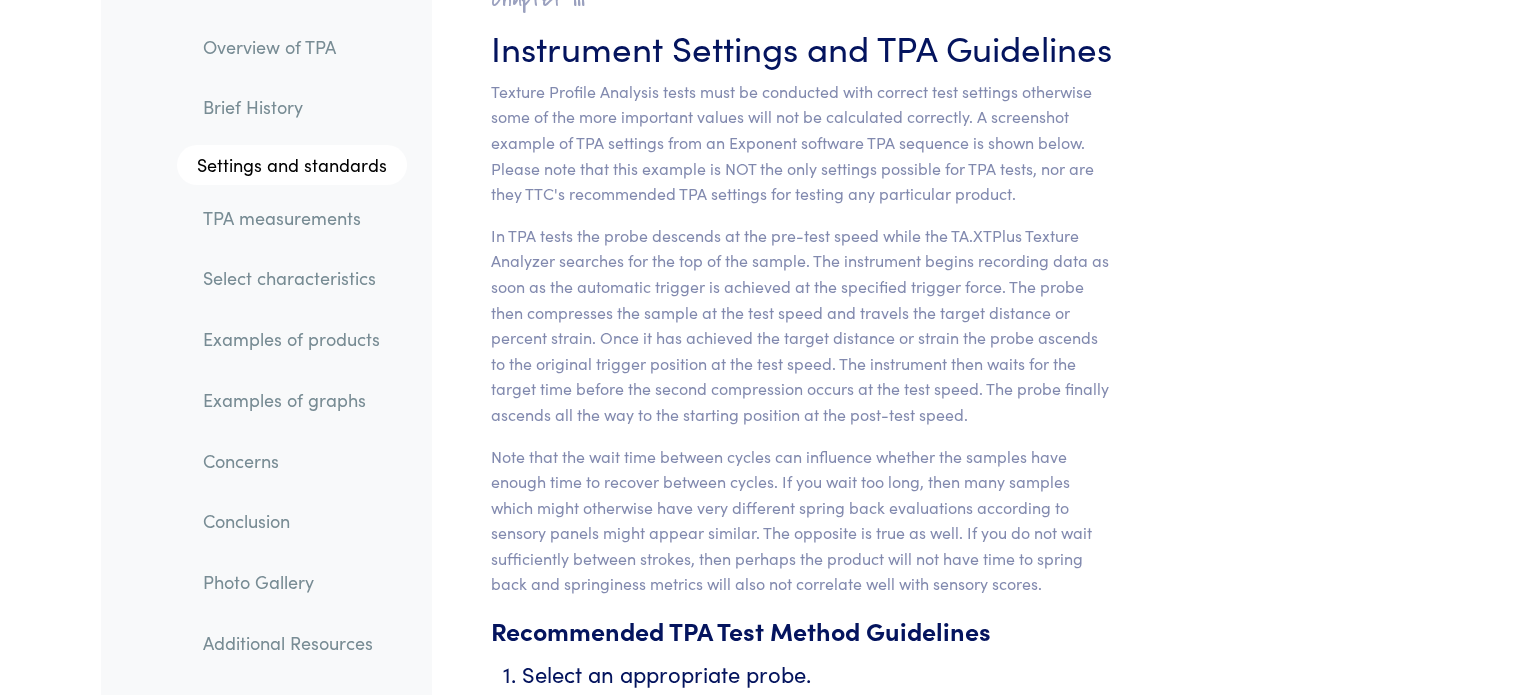 scroll, scrollTop: 7764, scrollLeft: 0, axis: vertical 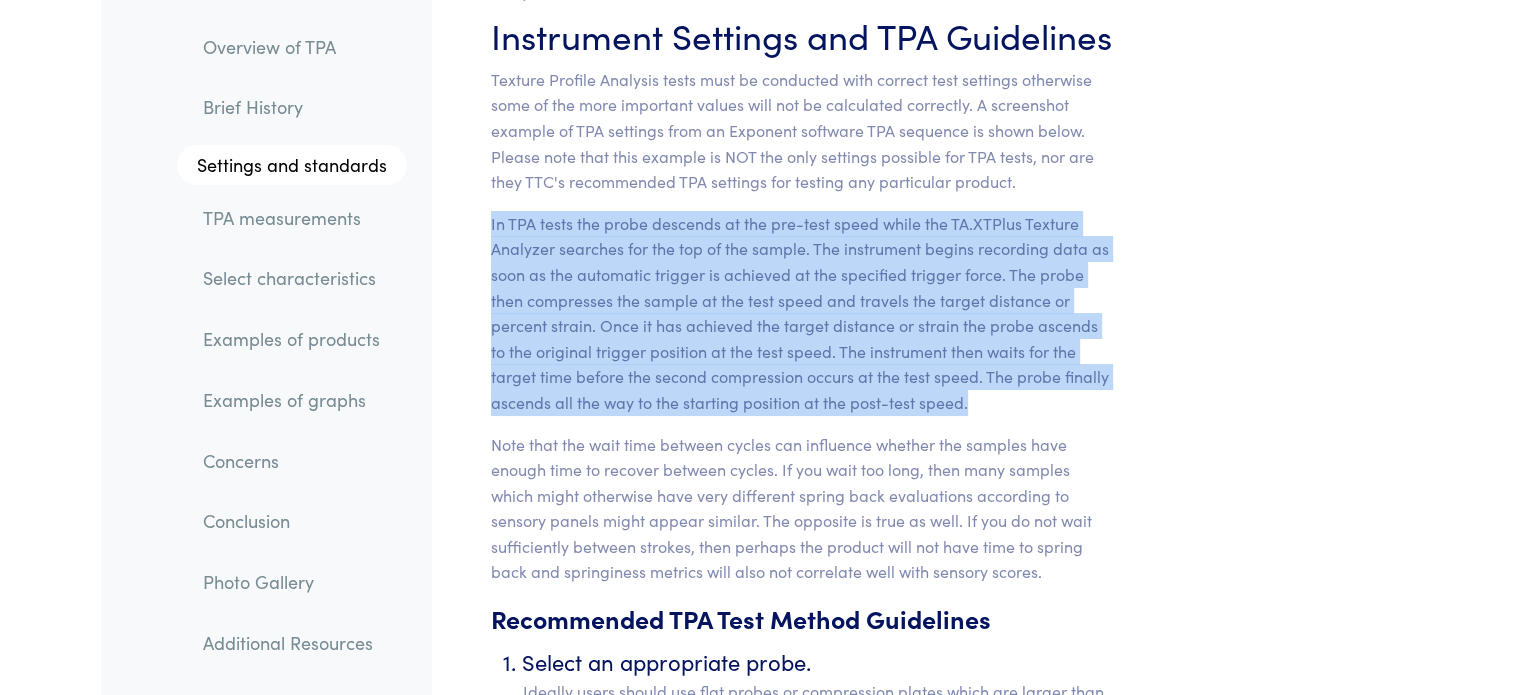 drag, startPoint x: 489, startPoint y: 227, endPoint x: 1012, endPoint y: 403, distance: 551.8197 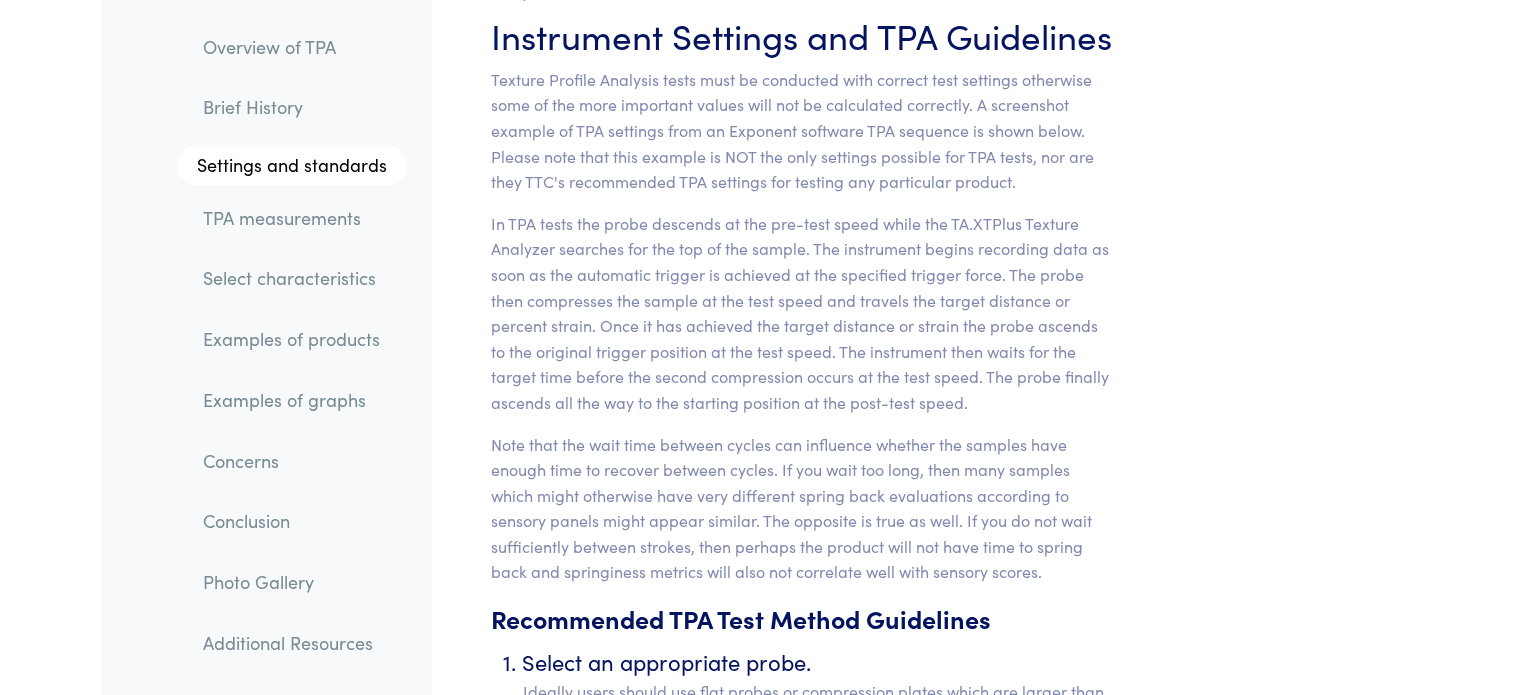 click on "Note that the wait time between cycles can influence whether the samples have enough time to recover between cycles. If you wait too long, then many samples which might otherwise have very different spring back evaluations according to sensory panels might appear similar. The opposite is true as well. If you do not wait sufficiently between strokes, then perhaps the product will not have time to spring back and springiness metrics will also not correlate well with sensory scores." at bounding box center [802, 509] 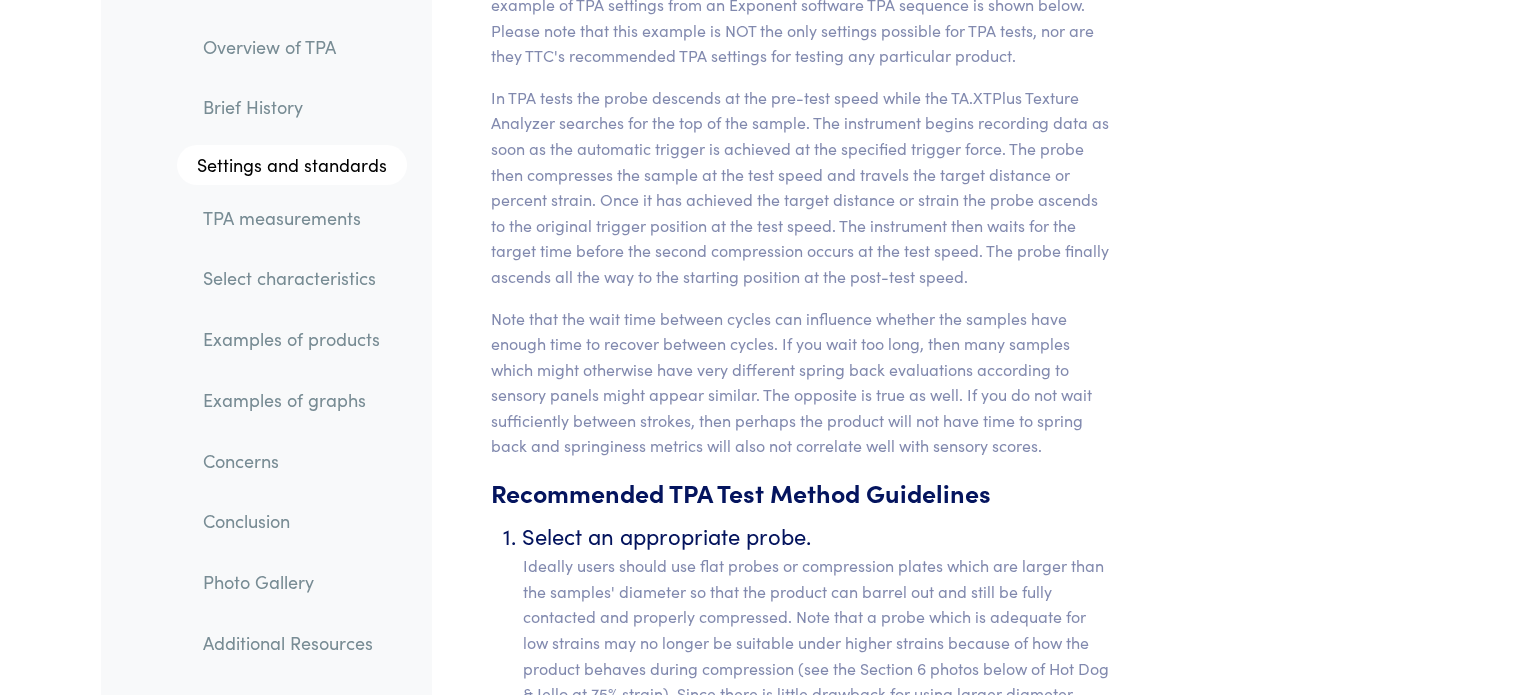 scroll, scrollTop: 7912, scrollLeft: 0, axis: vertical 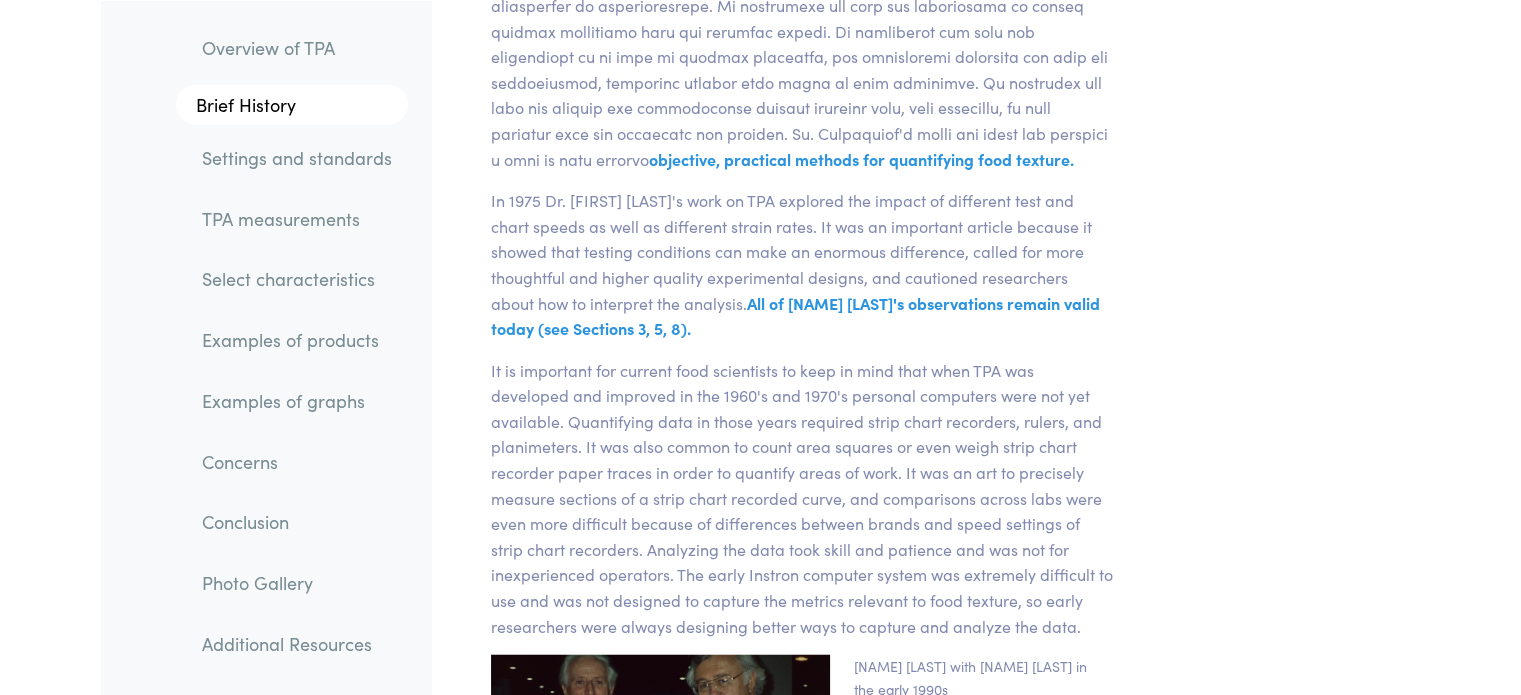 click on "Overview of TPA" at bounding box center [297, 47] 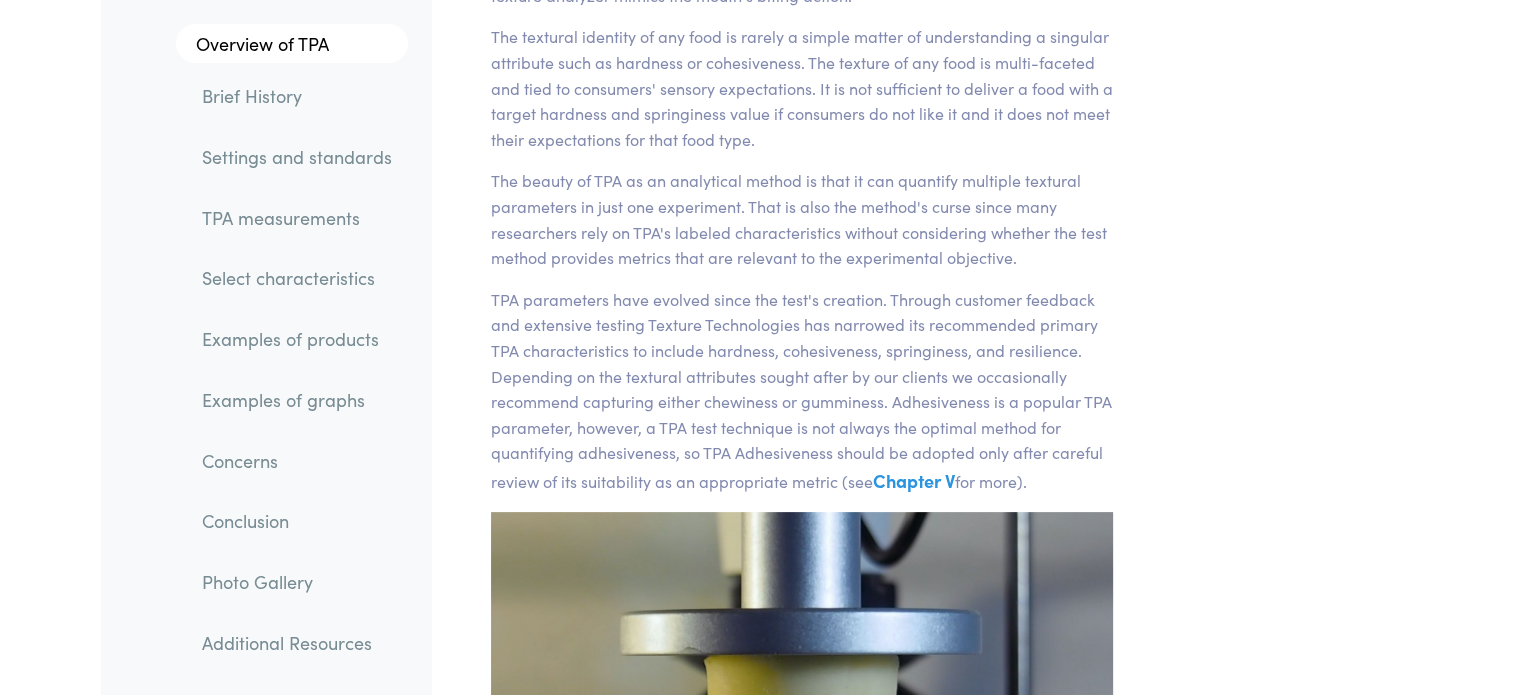 scroll, scrollTop: 136, scrollLeft: 0, axis: vertical 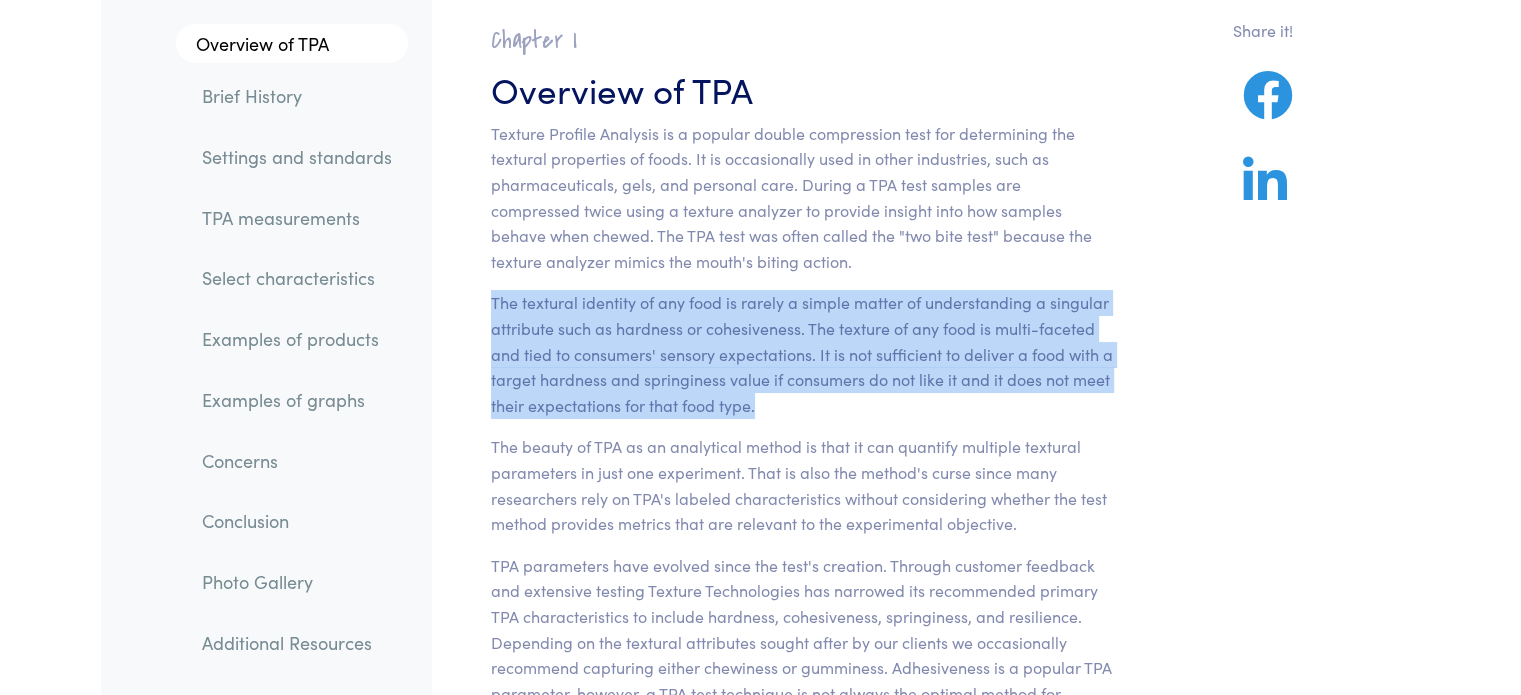 drag, startPoint x: 491, startPoint y: 302, endPoint x: 788, endPoint y: 404, distance: 314.02707 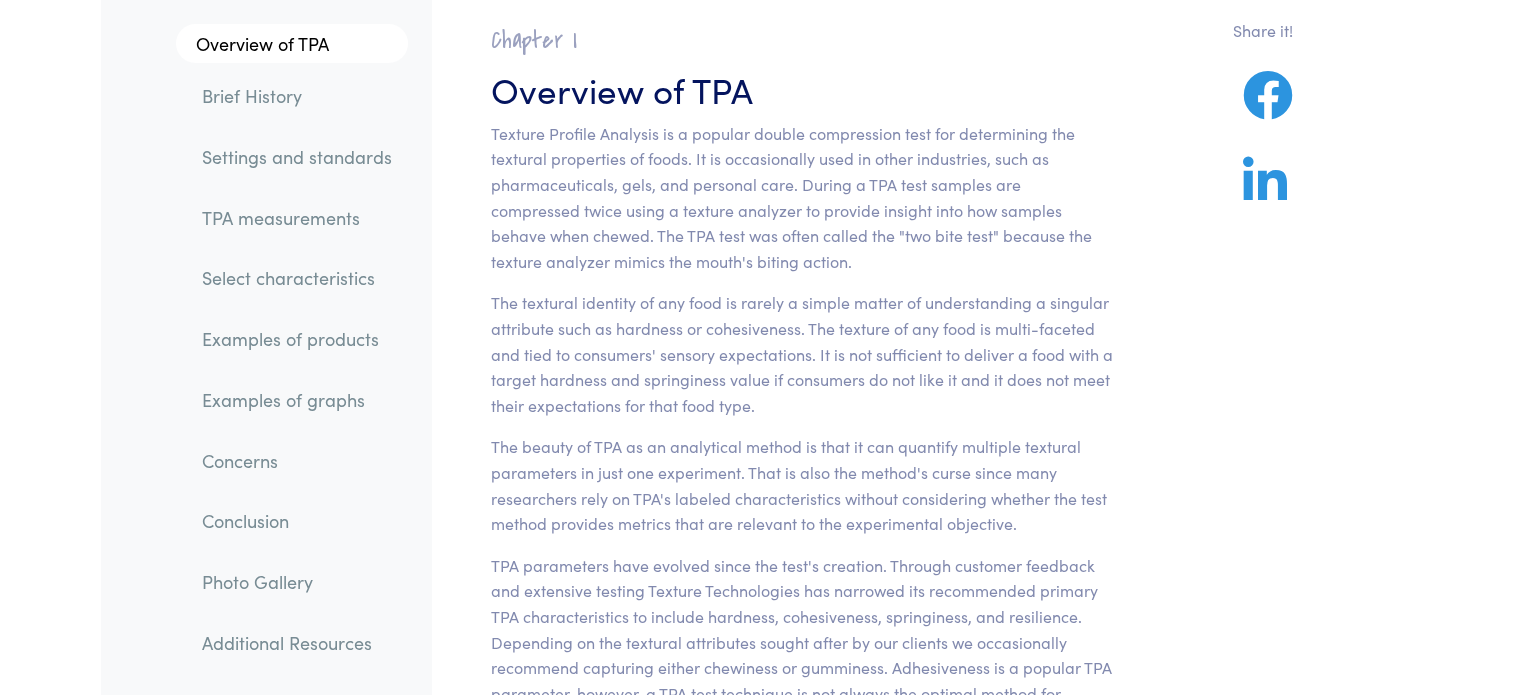 click on "The beauty of TPA as an analytical method is that it can quantify multiple textural parameters in just one experiment. That is also the method's curse since many researchers rely on TPA's labeled characteristics without considering whether the test method provides metrics that are relevant to the experimental objective." at bounding box center [802, 485] 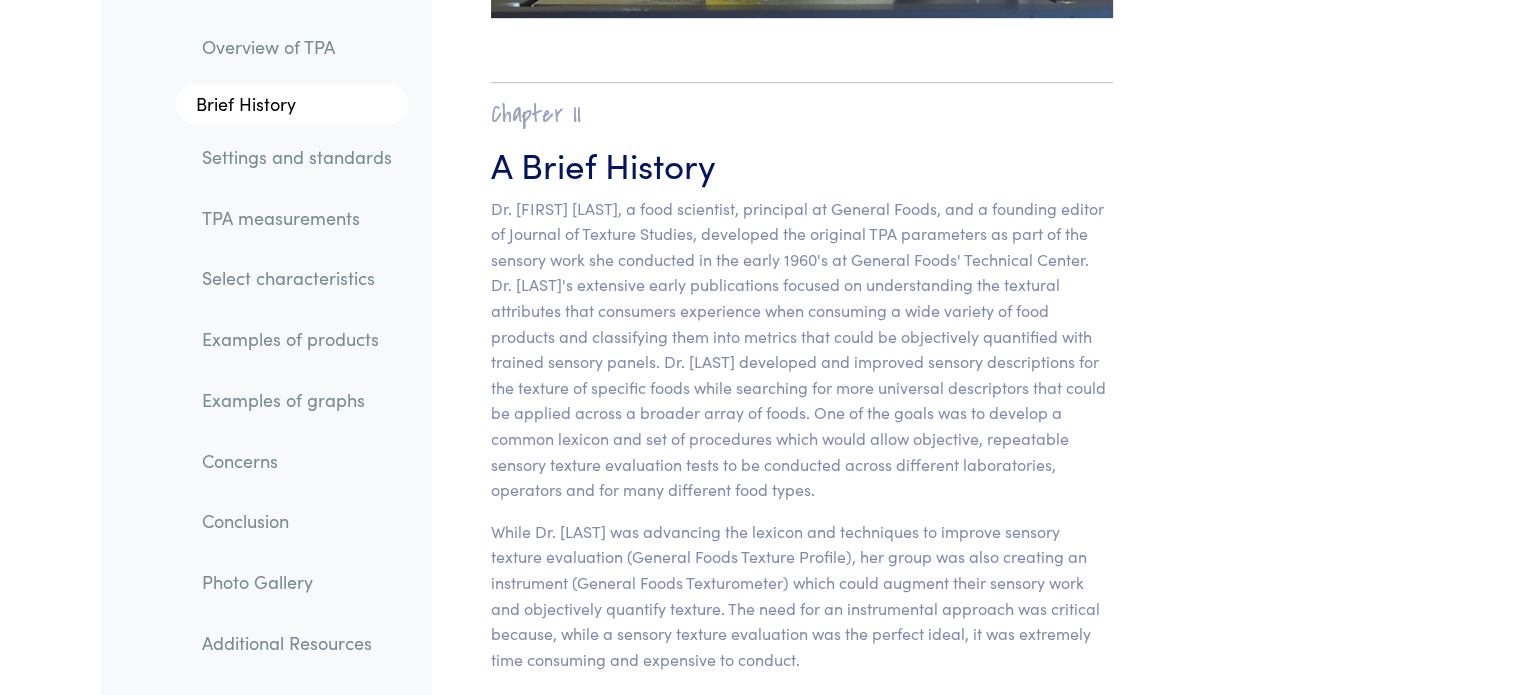 scroll, scrollTop: 1204, scrollLeft: 0, axis: vertical 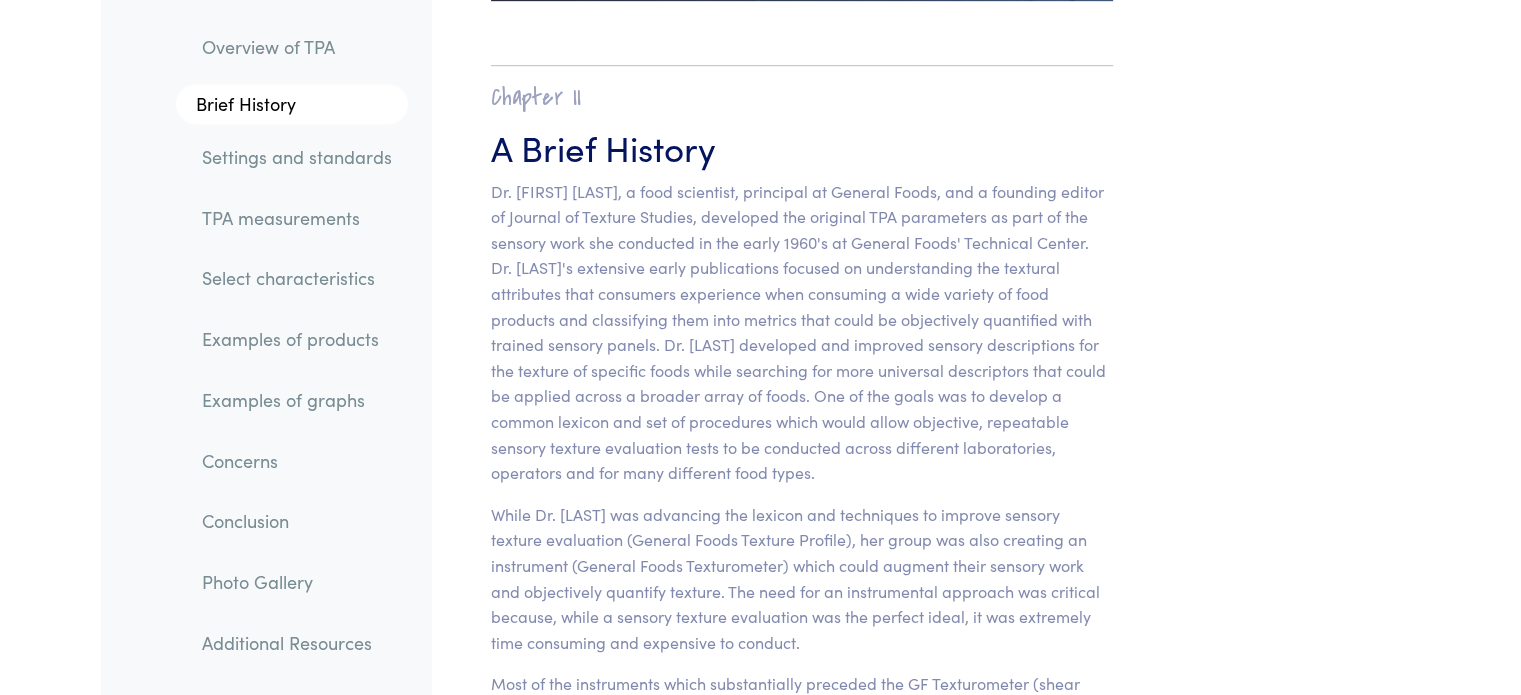 click on "TPA measurements" at bounding box center (297, 218) 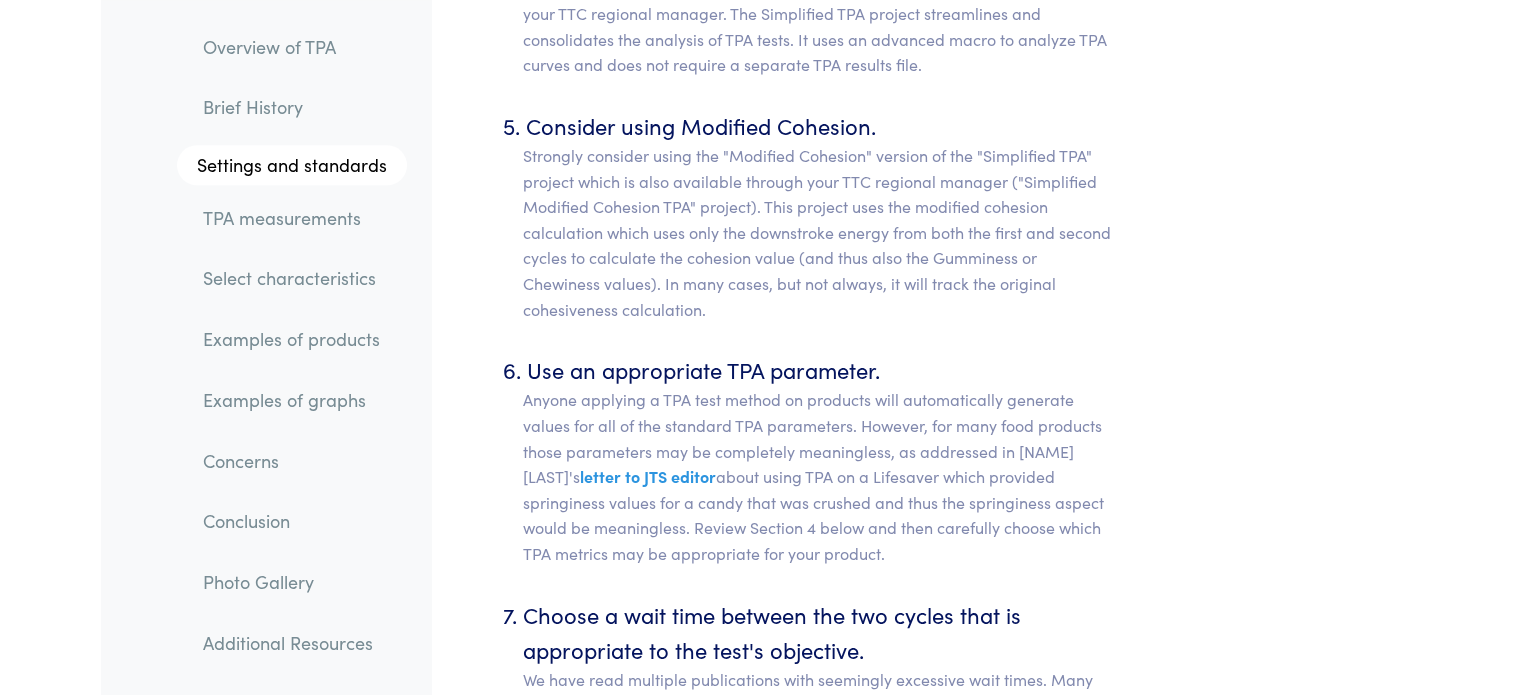 scroll, scrollTop: 12534, scrollLeft: 0, axis: vertical 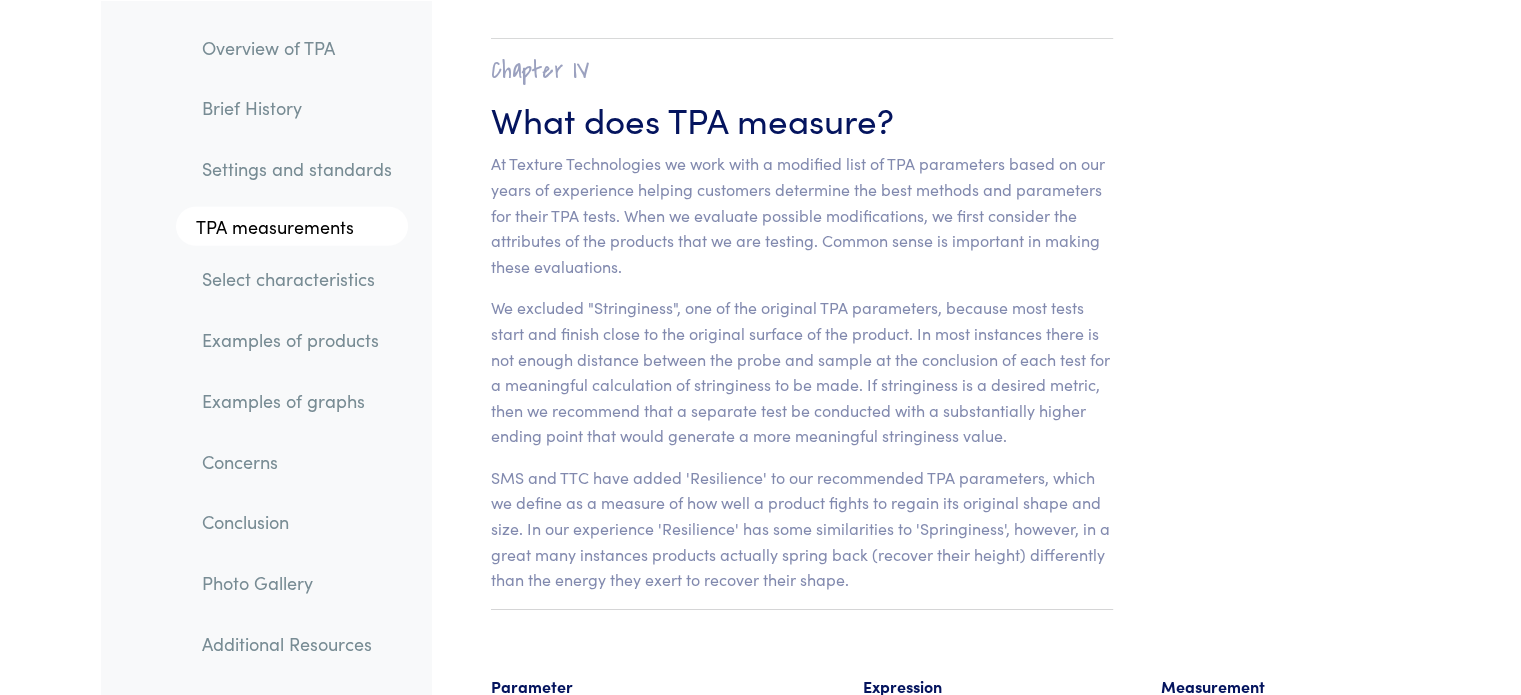 click on "Overview of TPA" at bounding box center [297, 47] 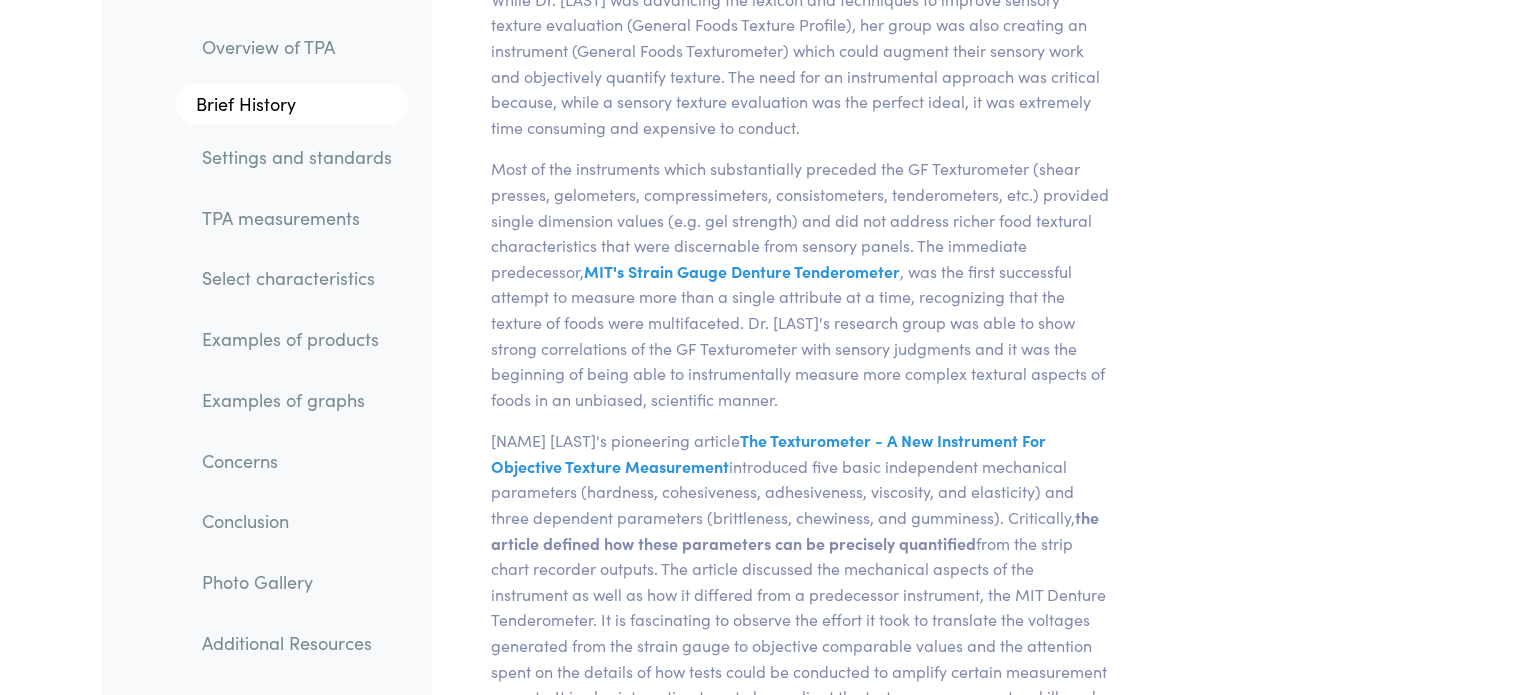 scroll, scrollTop: 1720, scrollLeft: 0, axis: vertical 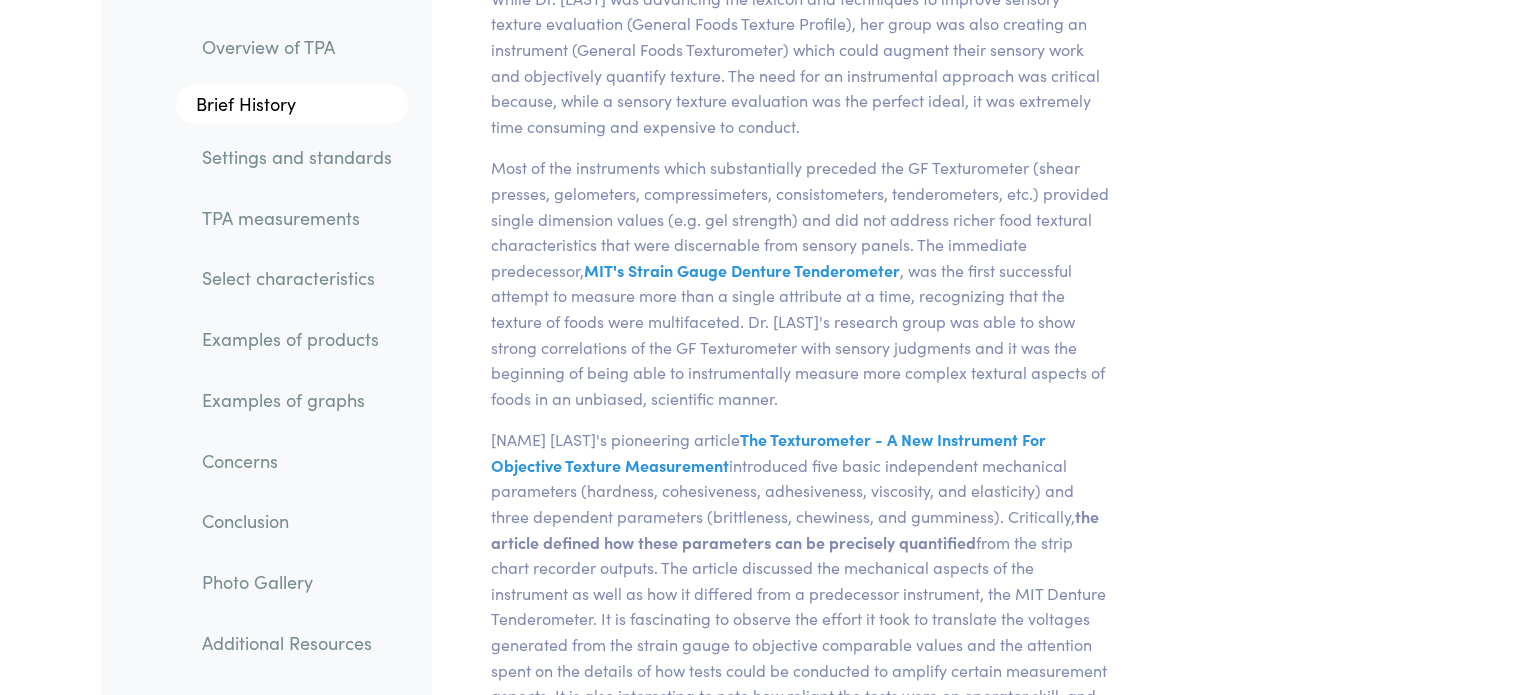 click on "Settings and standards" at bounding box center (297, 157) 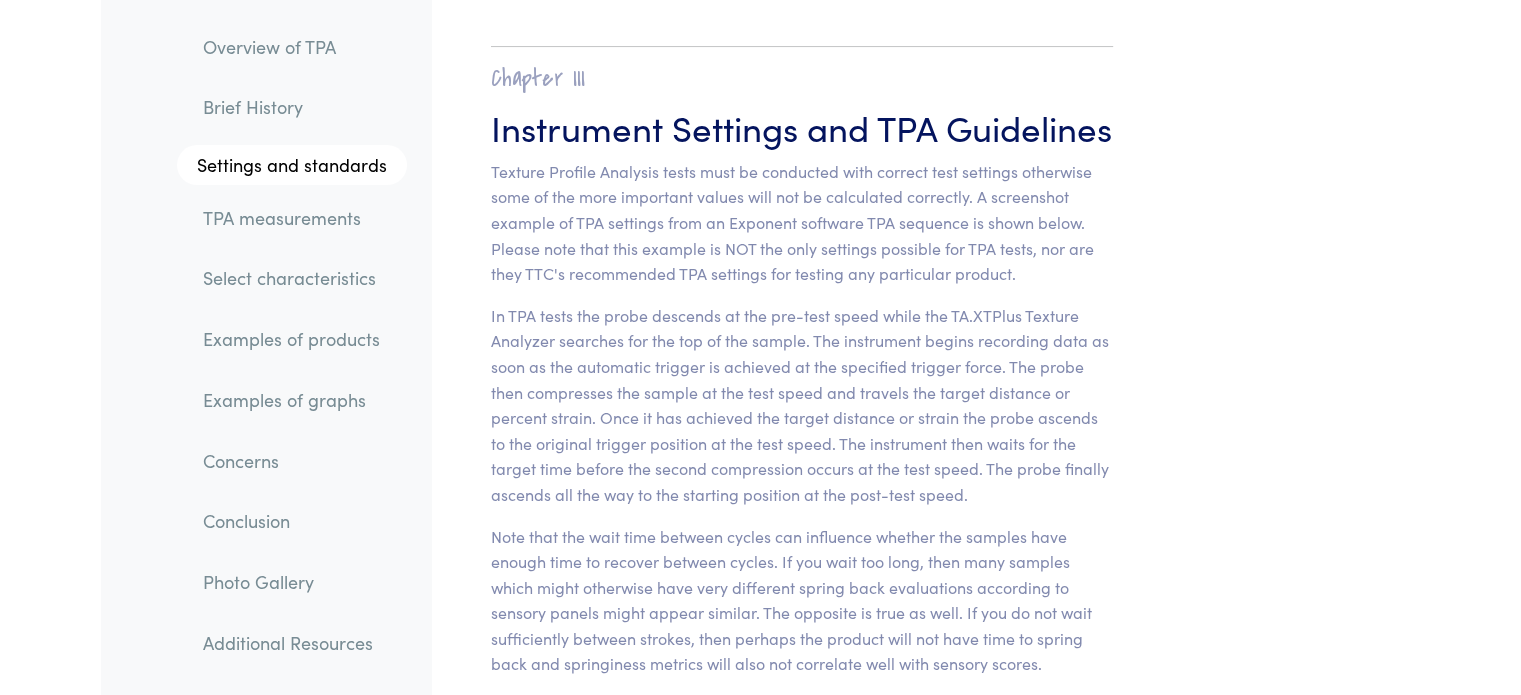 scroll, scrollTop: 7674, scrollLeft: 0, axis: vertical 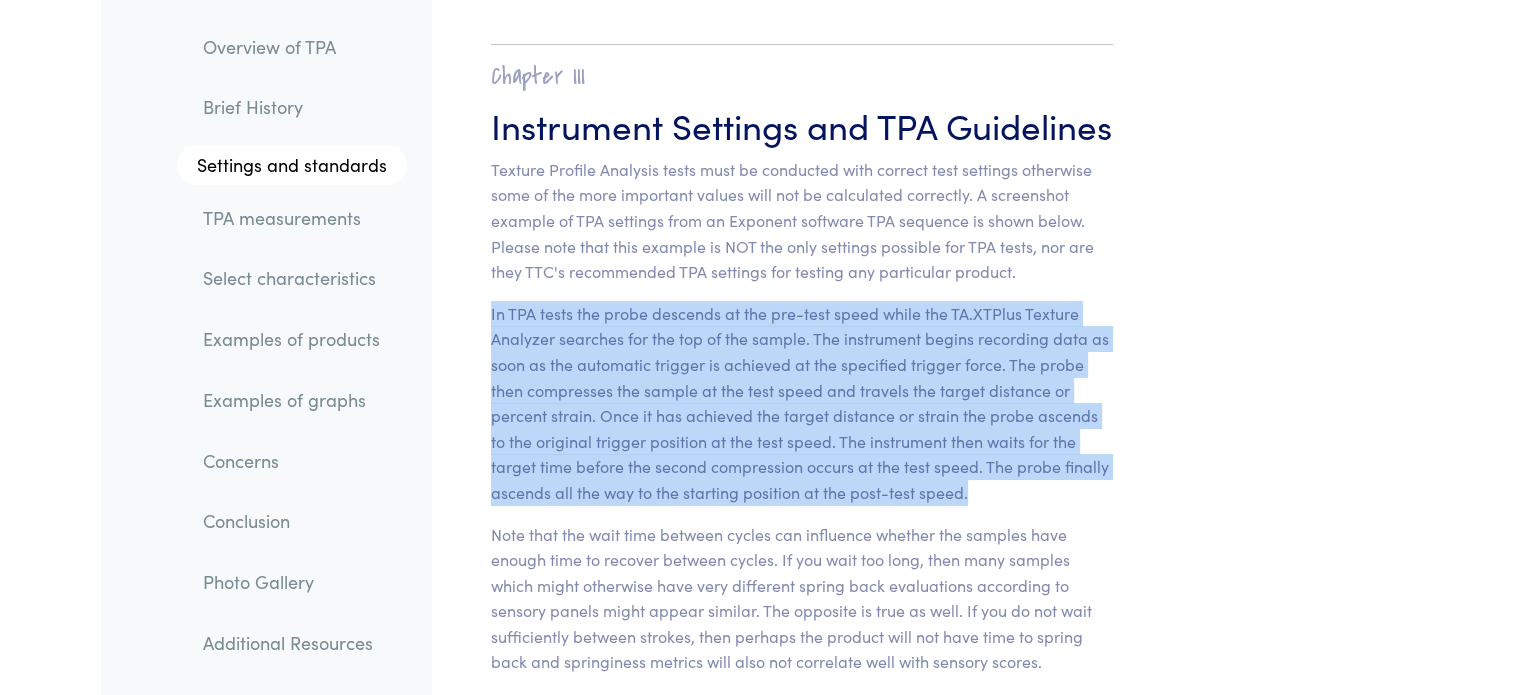 drag, startPoint x: 488, startPoint y: 315, endPoint x: 977, endPoint y: 487, distance: 518.3676 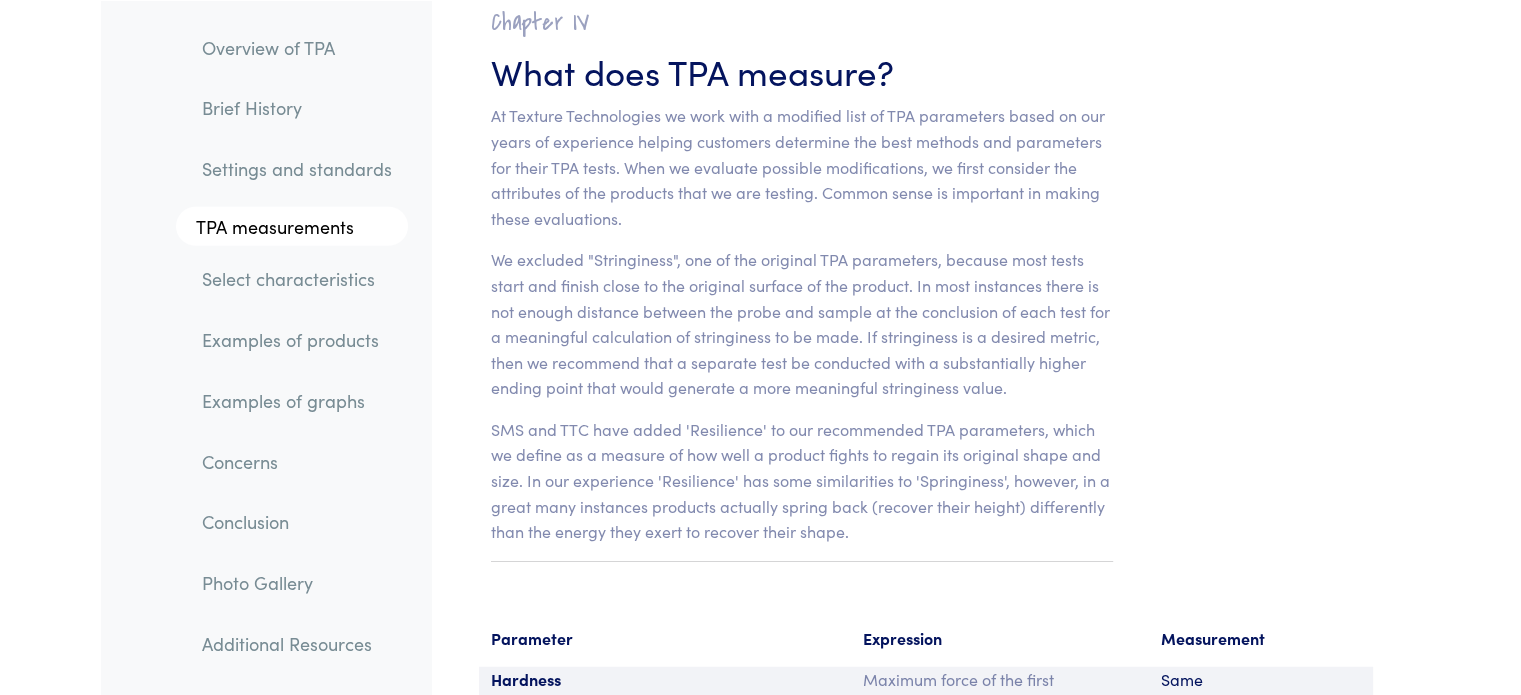 scroll, scrollTop: 12610, scrollLeft: 0, axis: vertical 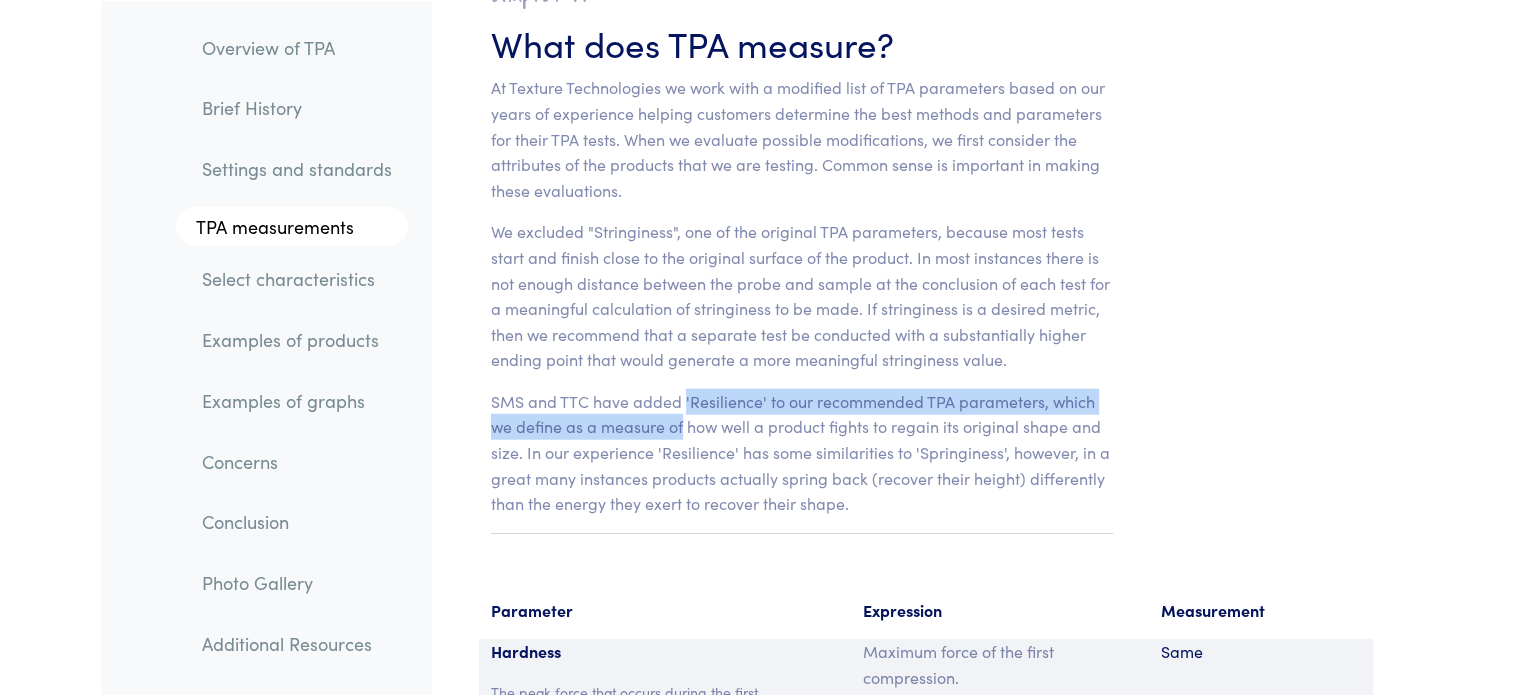 drag, startPoint x: 683, startPoint y: 425, endPoint x: 683, endPoint y: 407, distance: 18 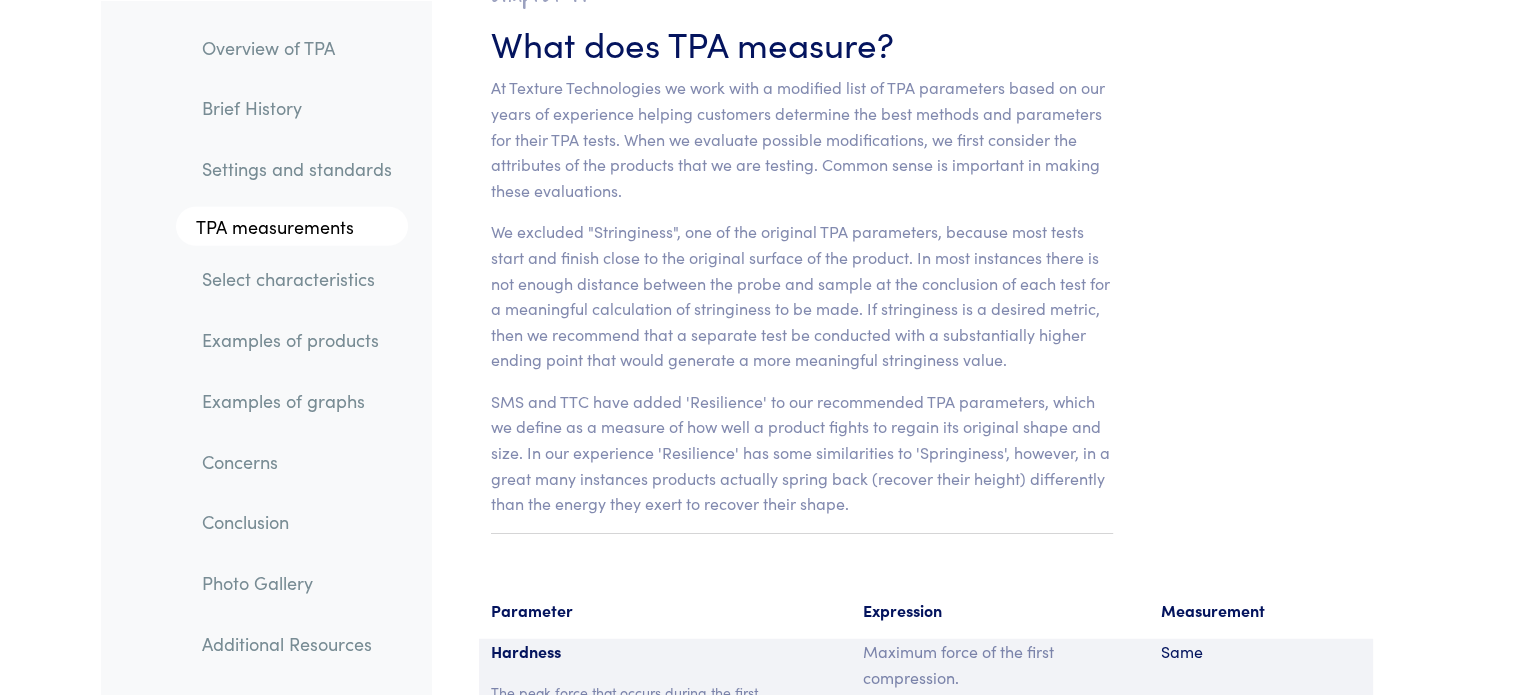 click on "We excluded "Stringiness", one of the original TPA parameters, because most tests start and finish close to the original surface of the product. In most instances there is not enough distance between the probe and sample at the conclusion of each test for a meaningful calculation of stringiness to be made. If stringiness is a desired metric, then we recommend that a separate test be conducted with a substantially higher ending point that would generate a more meaningful stringiness value." at bounding box center [802, 296] 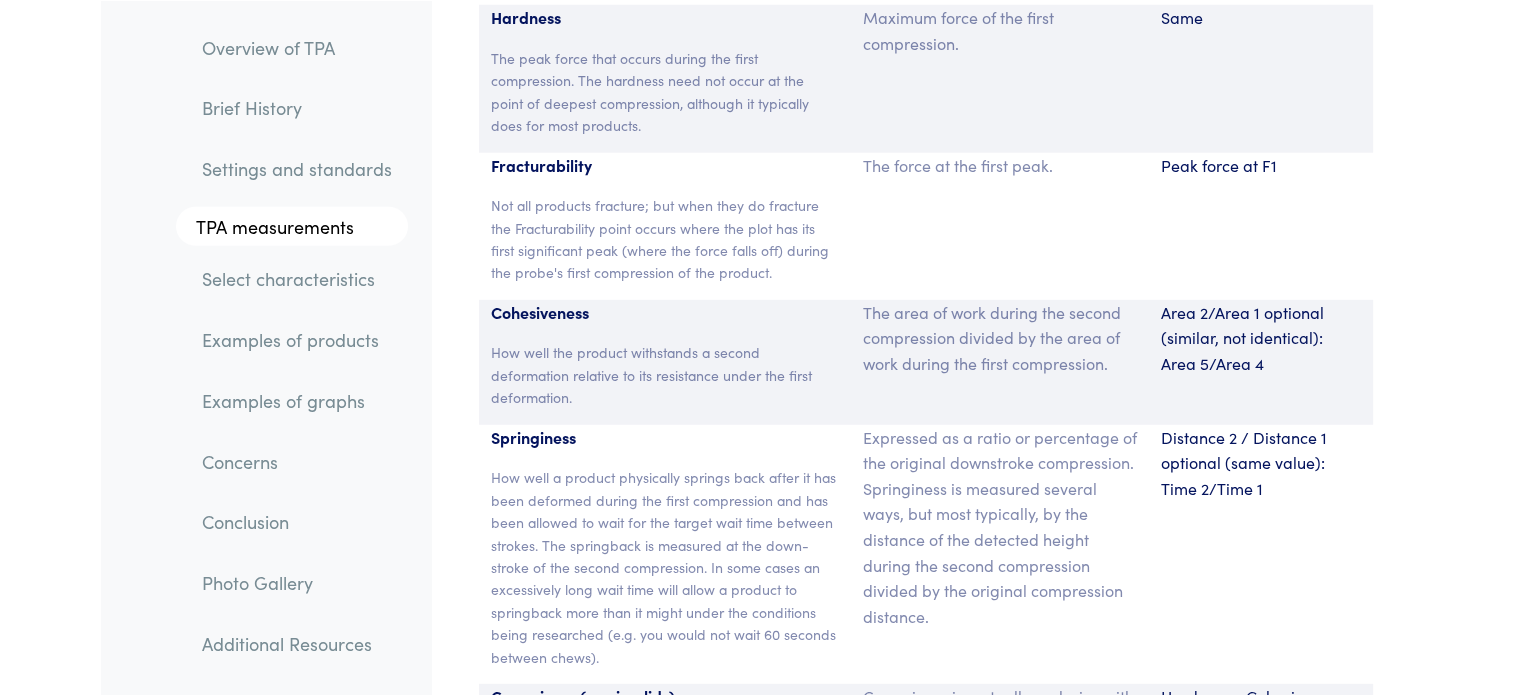 scroll, scrollTop: 13242, scrollLeft: 0, axis: vertical 